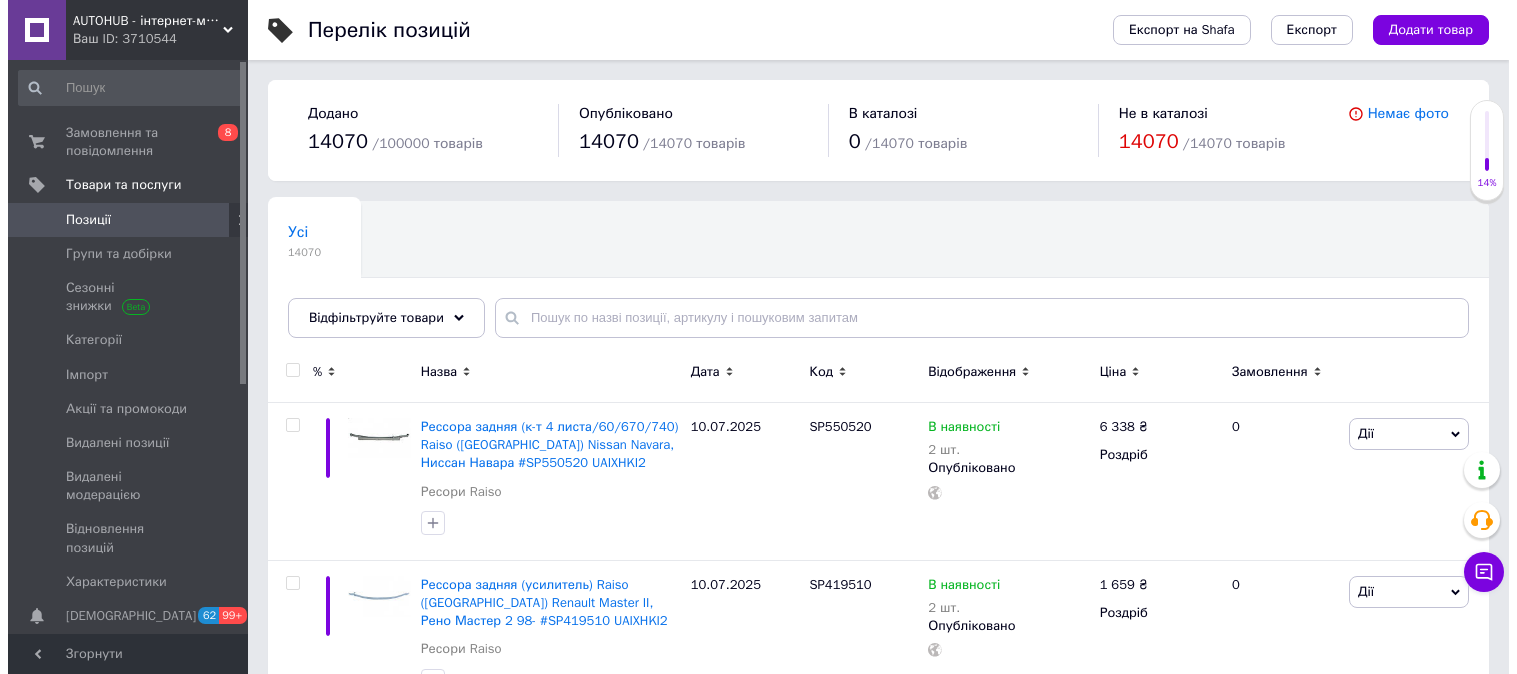 scroll, scrollTop: 0, scrollLeft: 0, axis: both 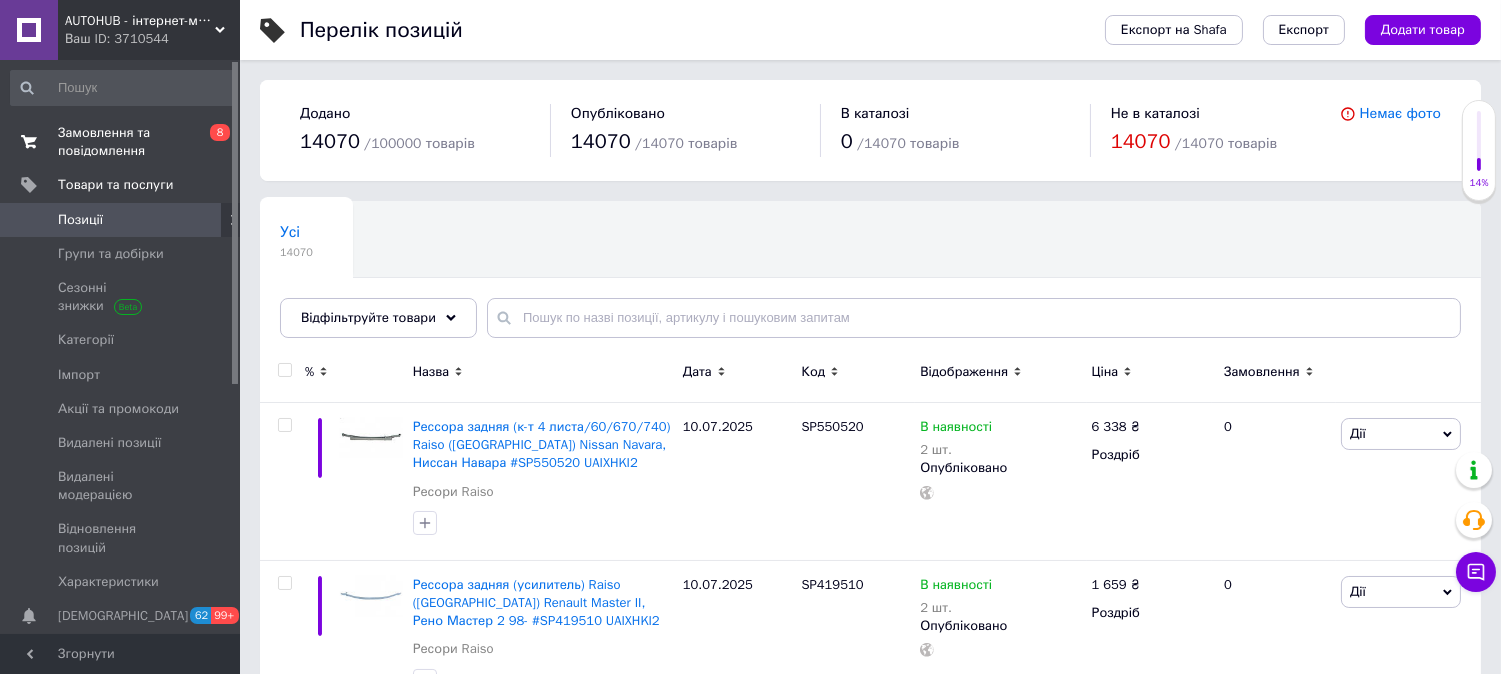 click on "Замовлення та повідомлення" at bounding box center [121, 142] 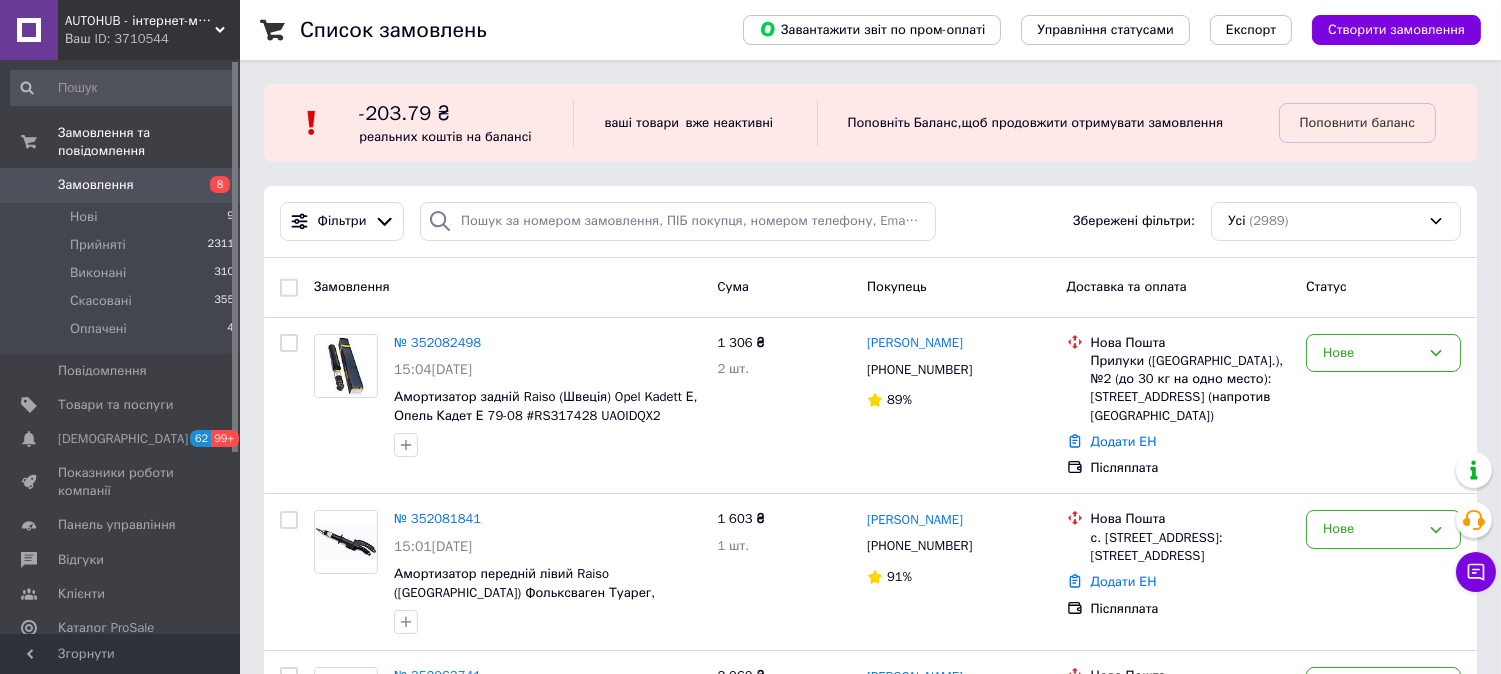 click on "-203.79 ₴ реальних коштів на балансі" at bounding box center [466, 123] 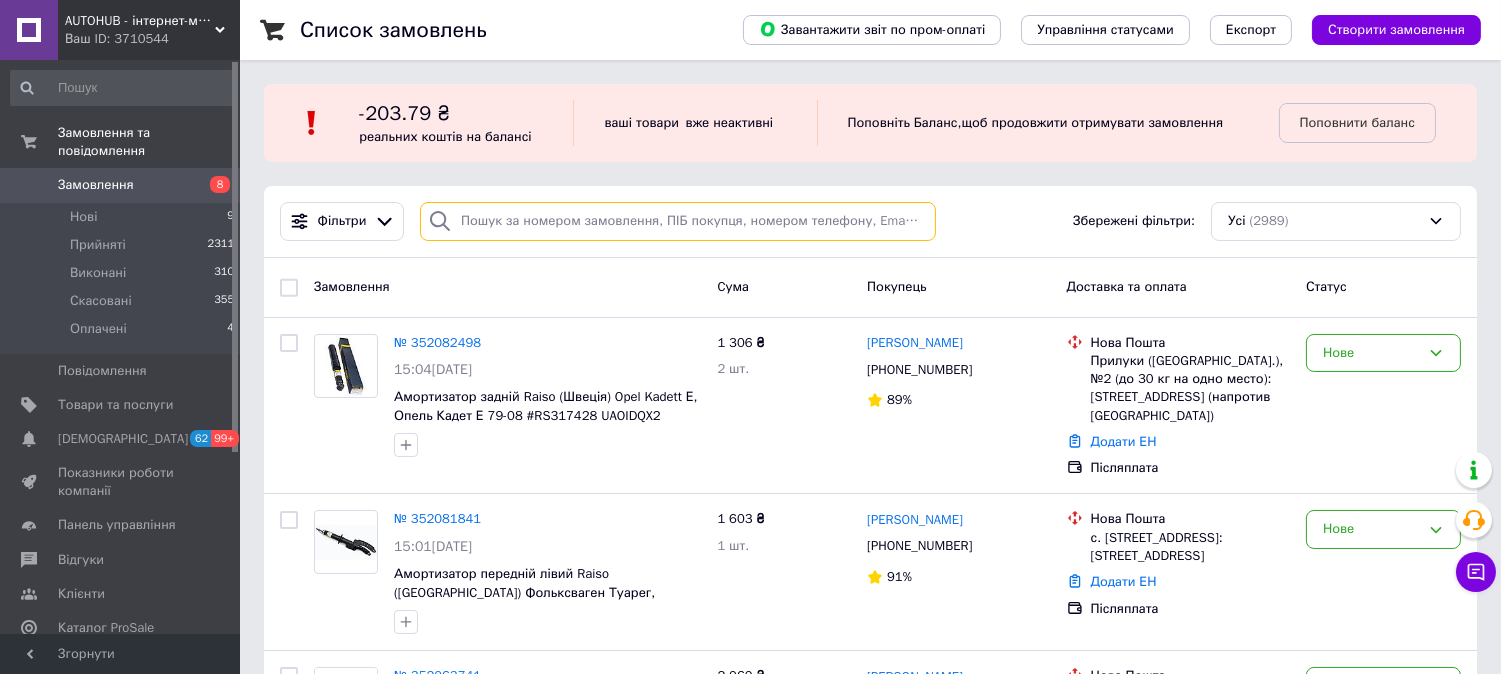 click at bounding box center [678, 221] 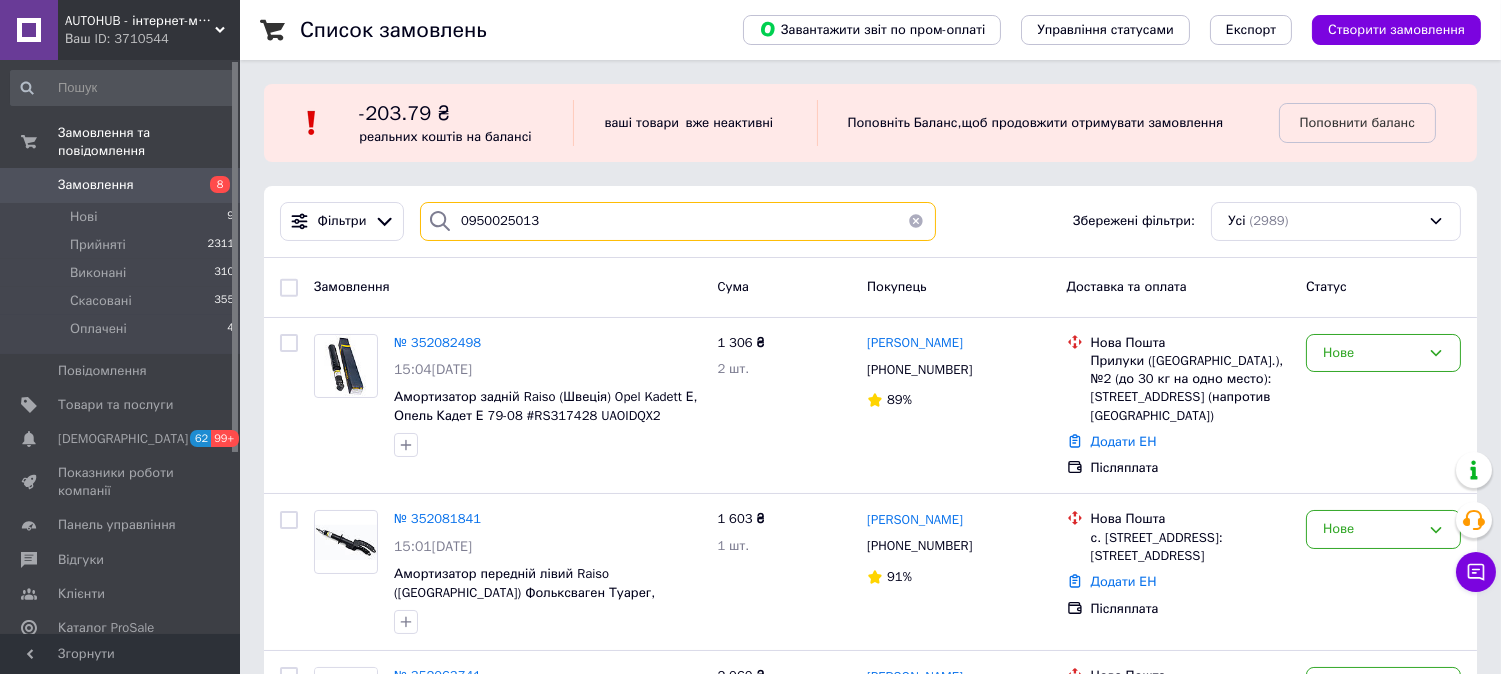 type on "0950025013" 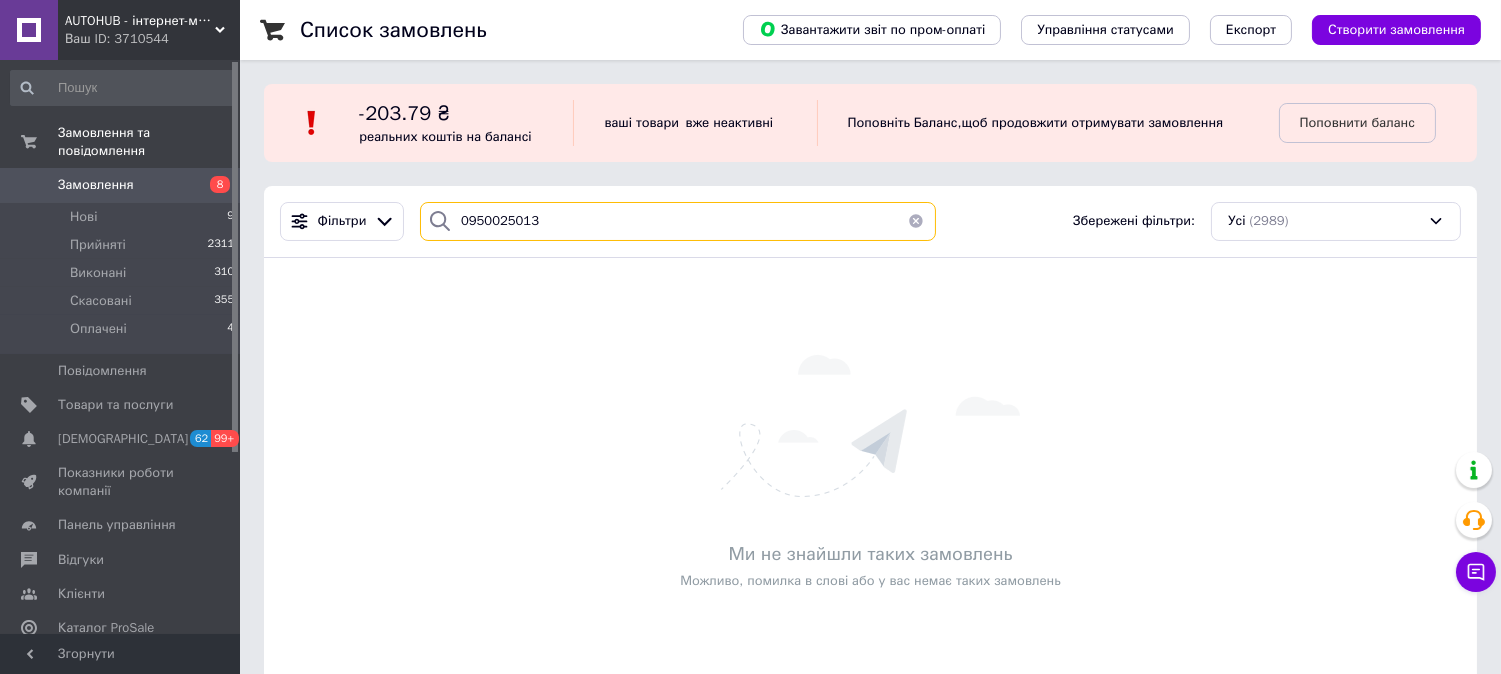 click on "0950025013" at bounding box center [678, 221] 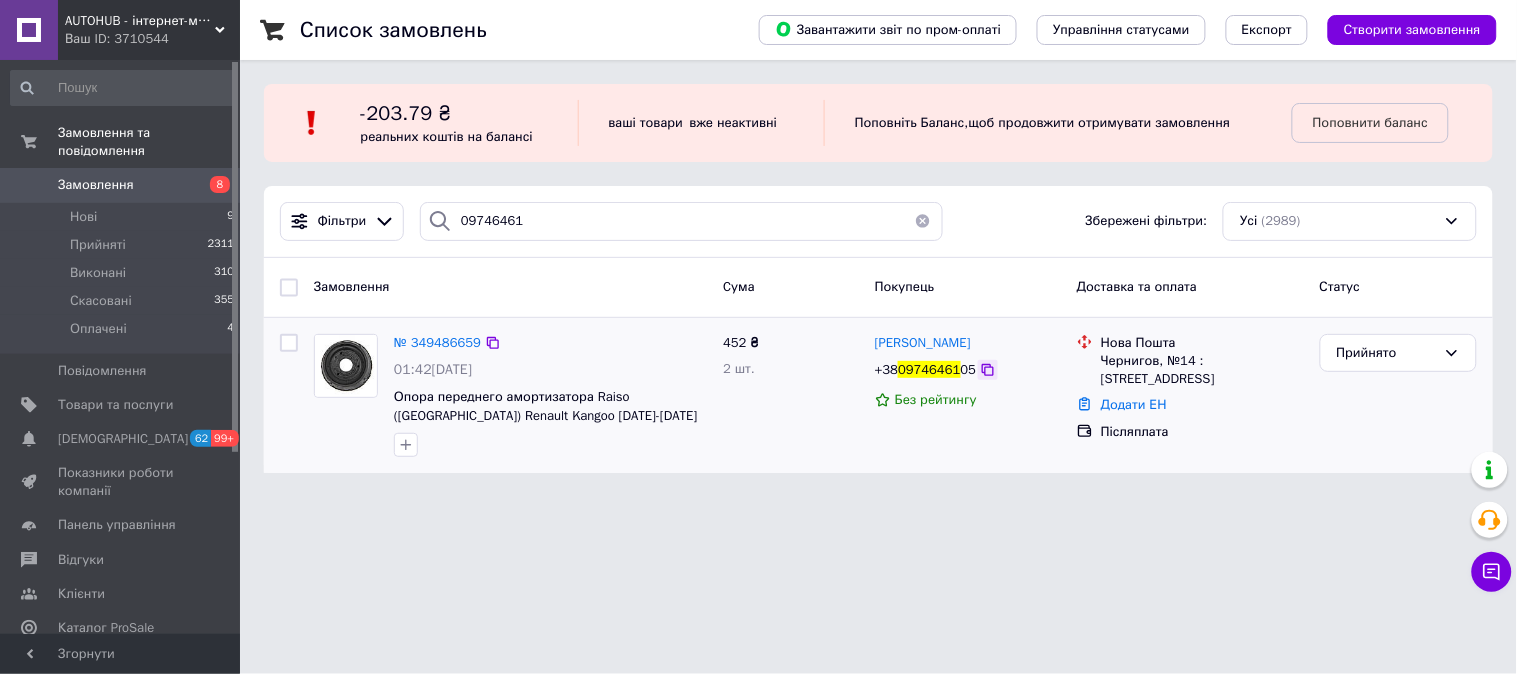 click 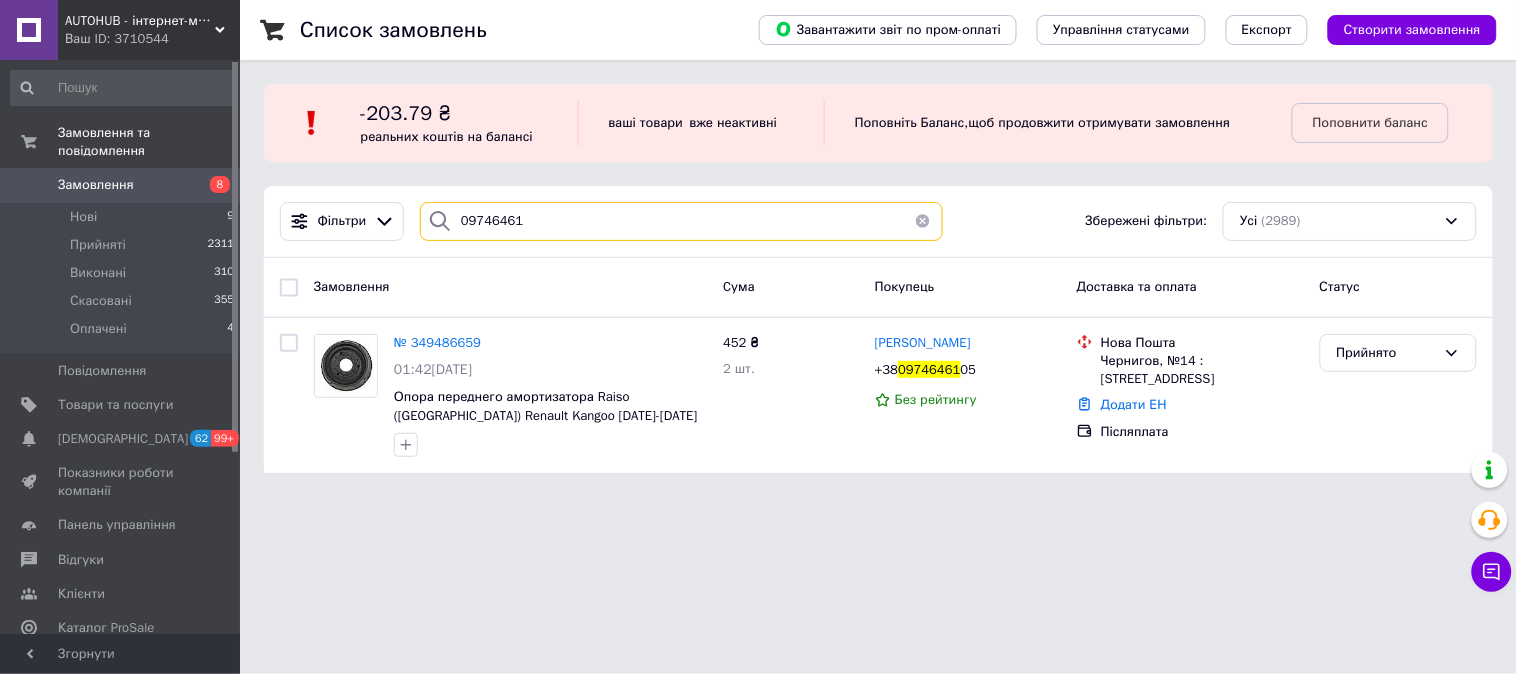 click on "09746461" at bounding box center [681, 221] 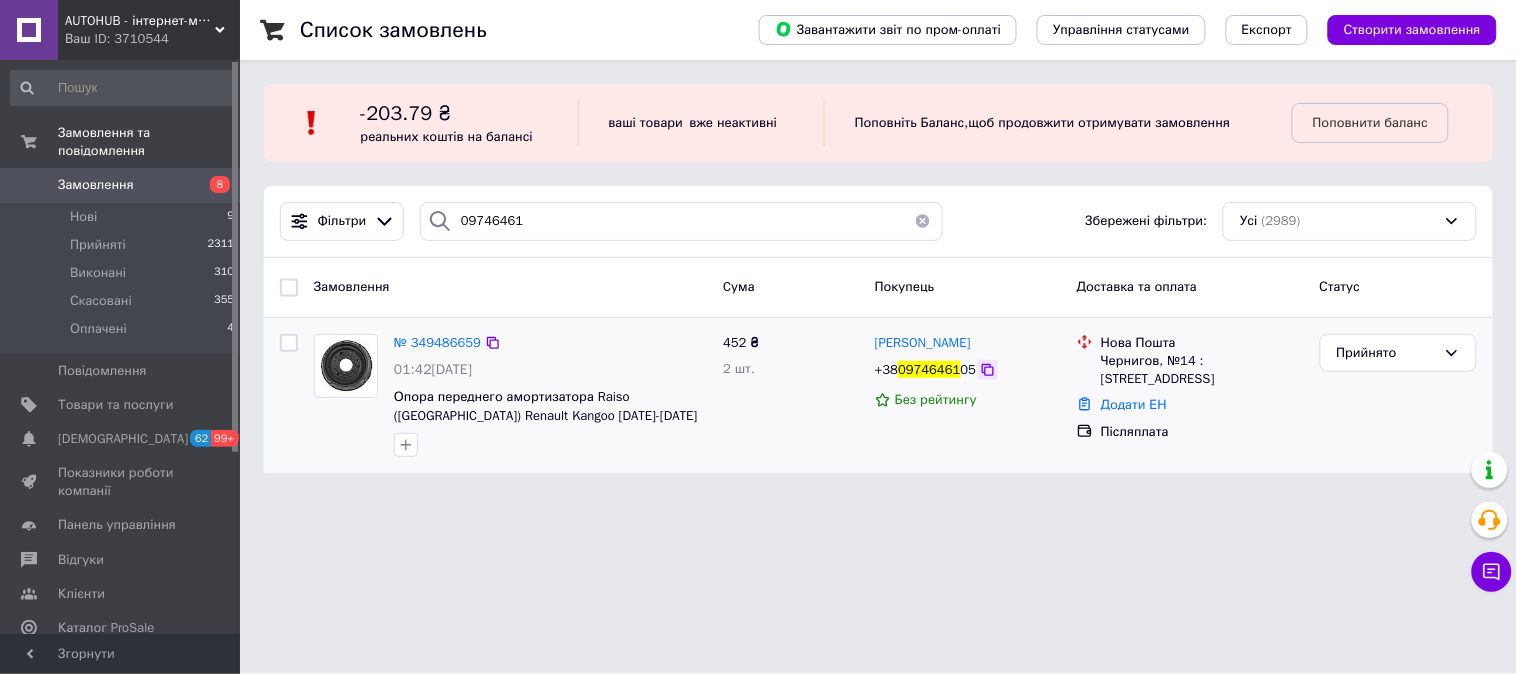 click 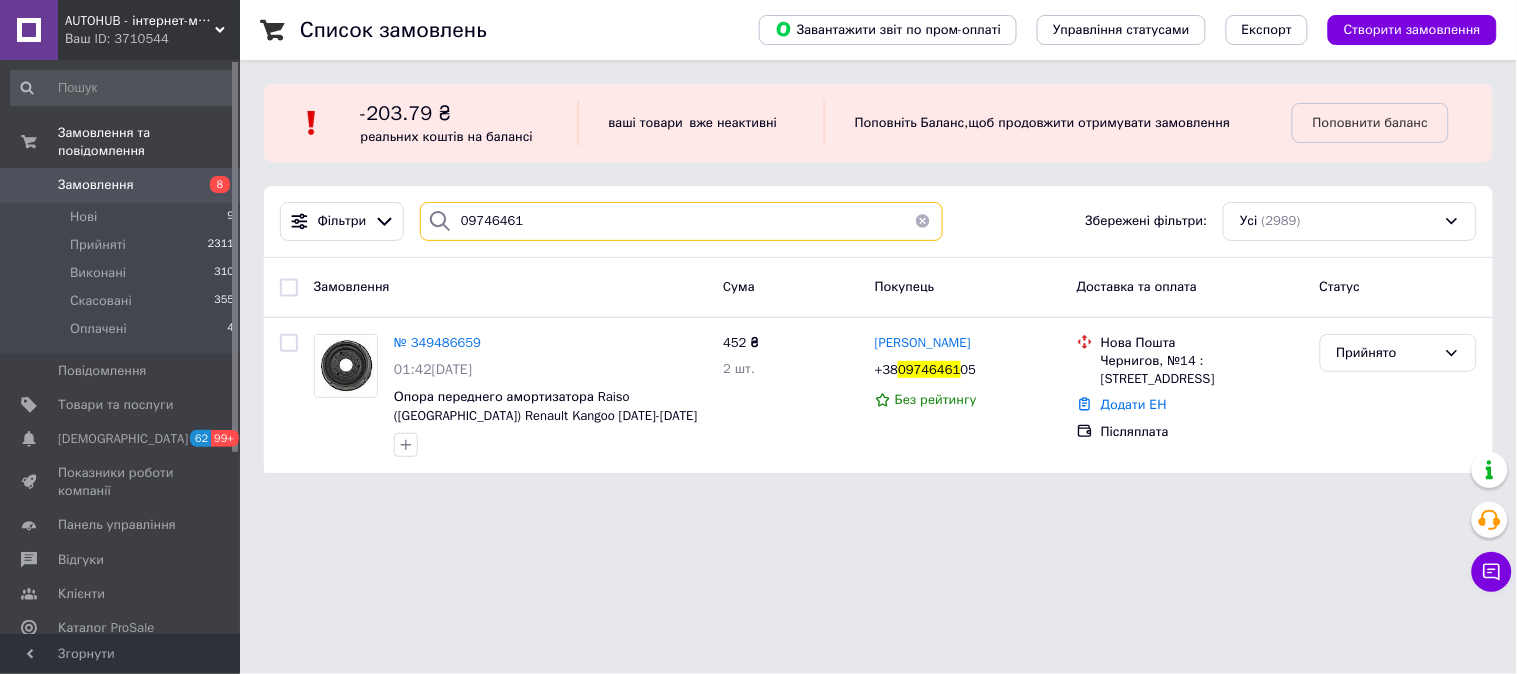 click on "09746461" at bounding box center [681, 221] 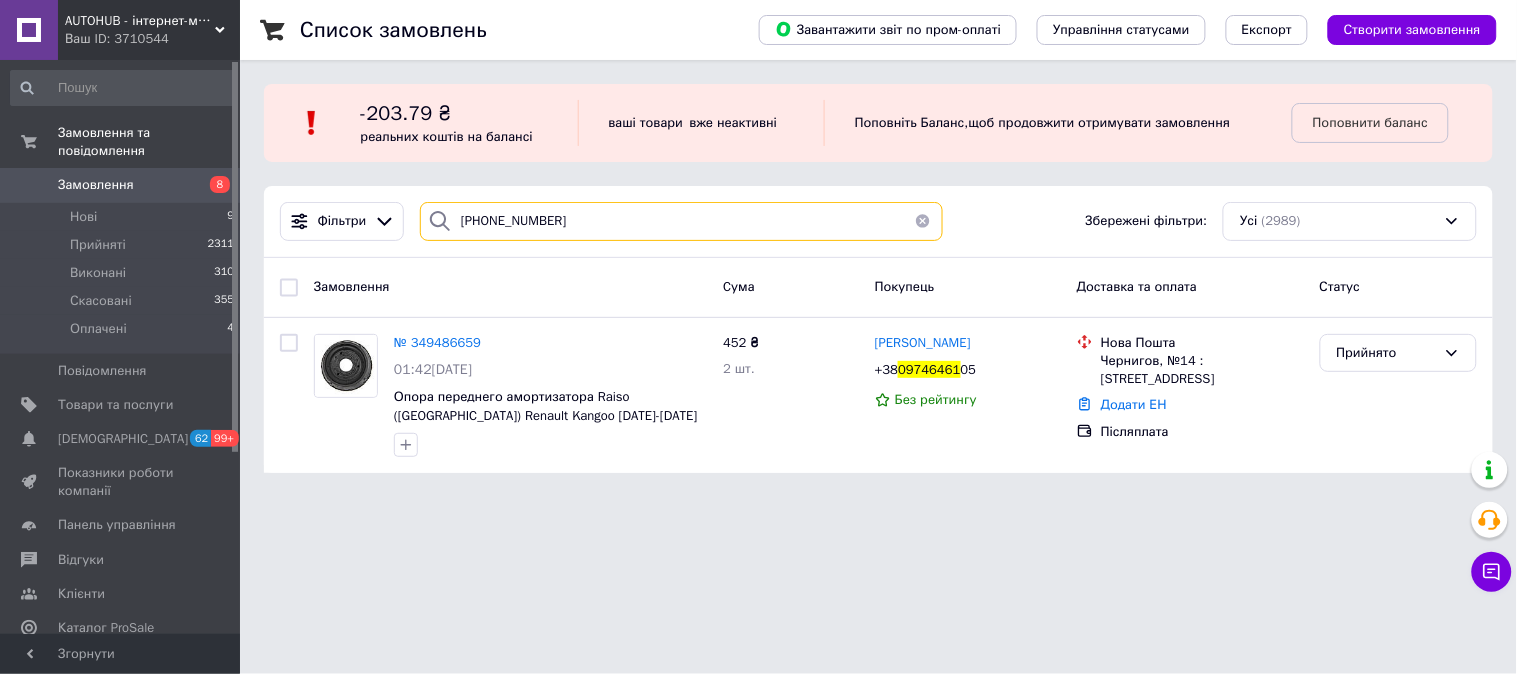 type on "+380685422070" 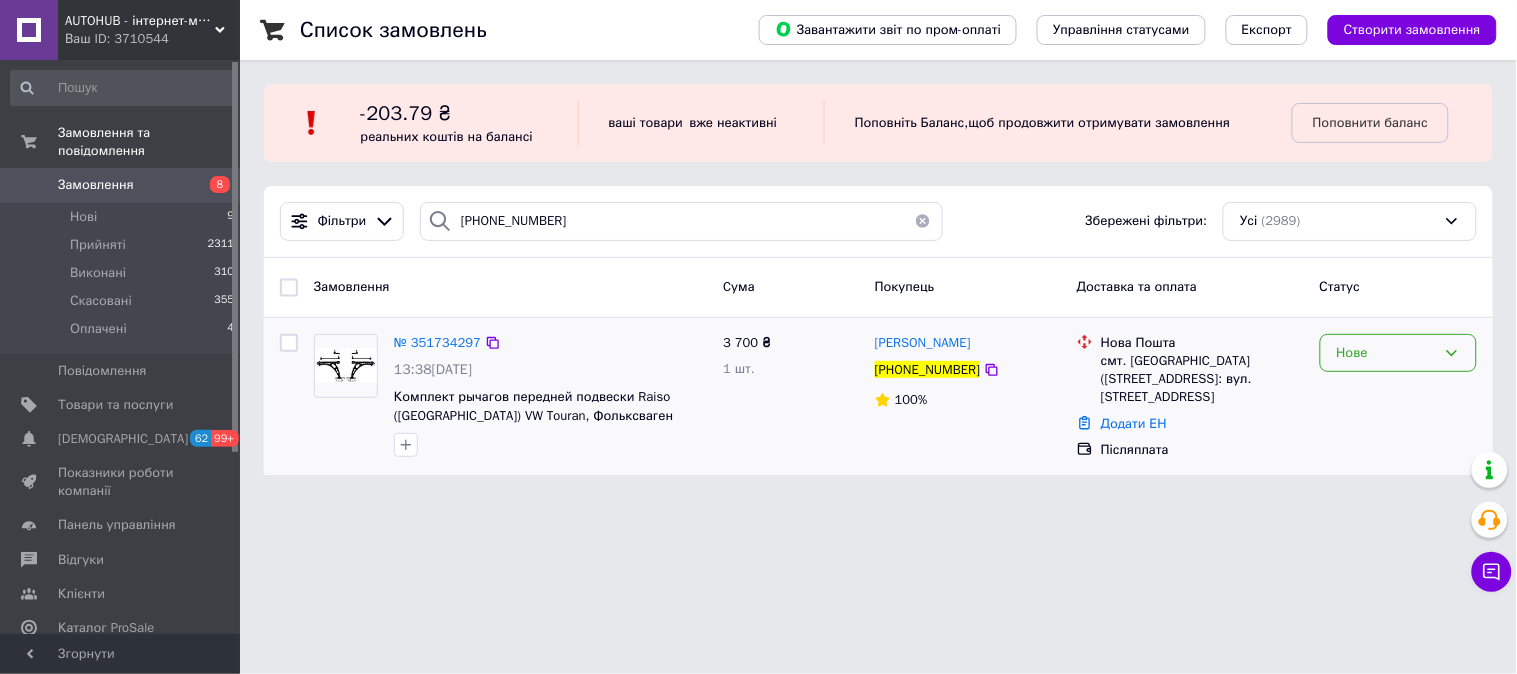 click on "Нове" at bounding box center [1386, 353] 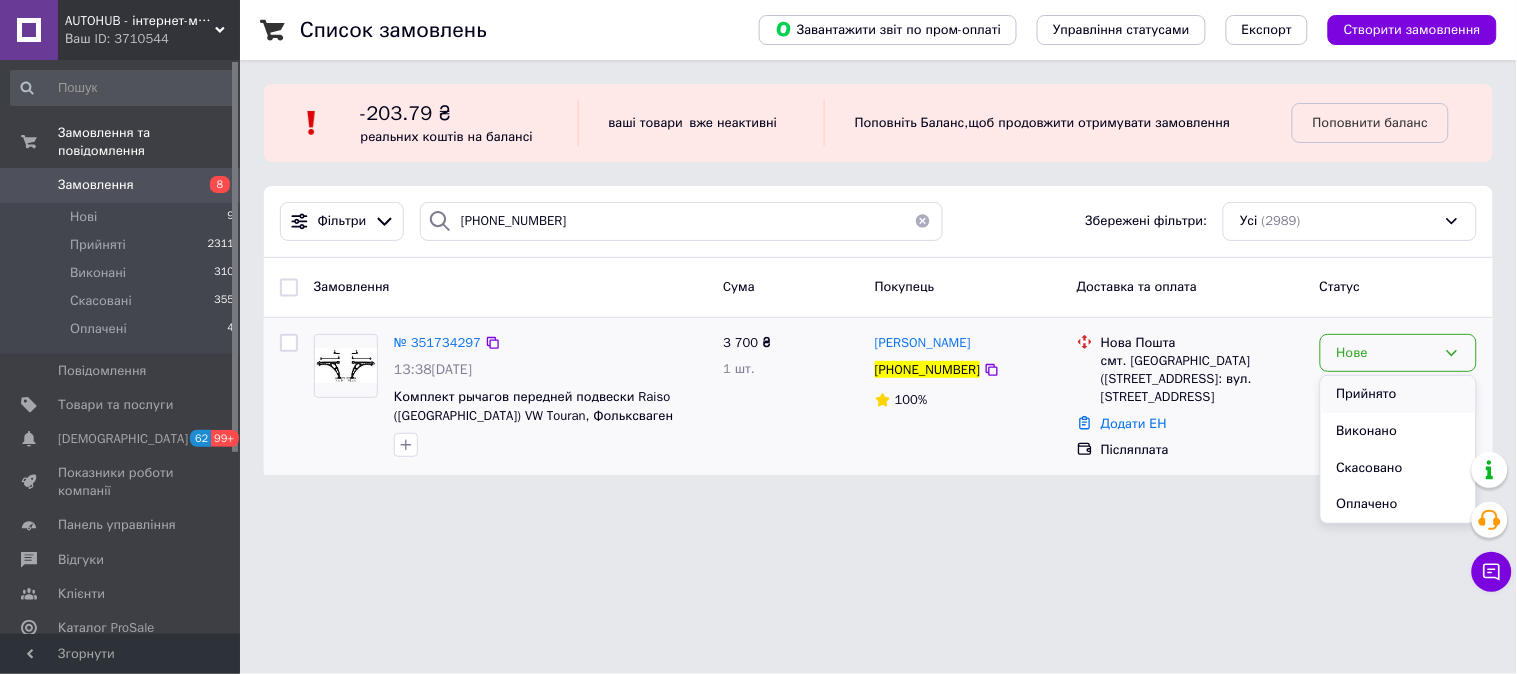 drag, startPoint x: 1358, startPoint y: 397, endPoint x: 1243, endPoint y: 398, distance: 115.00435 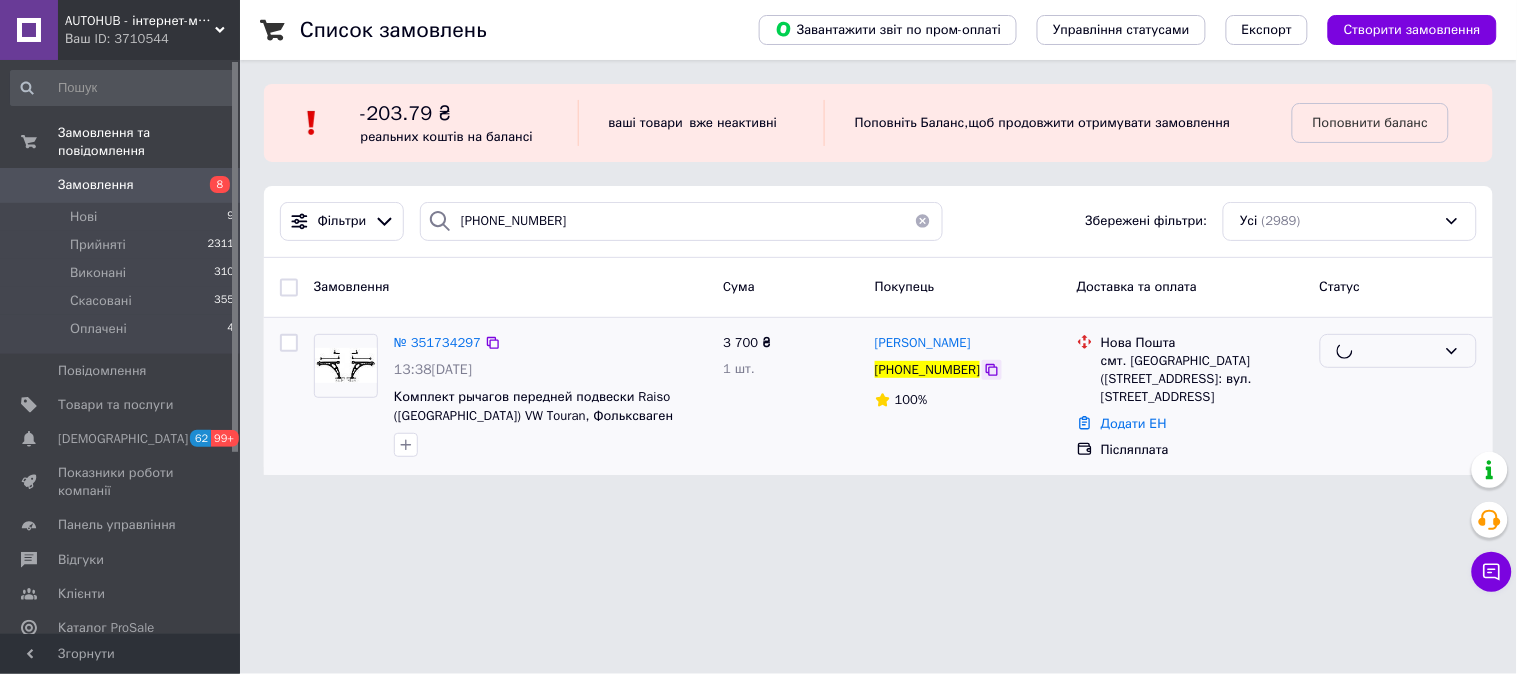 click 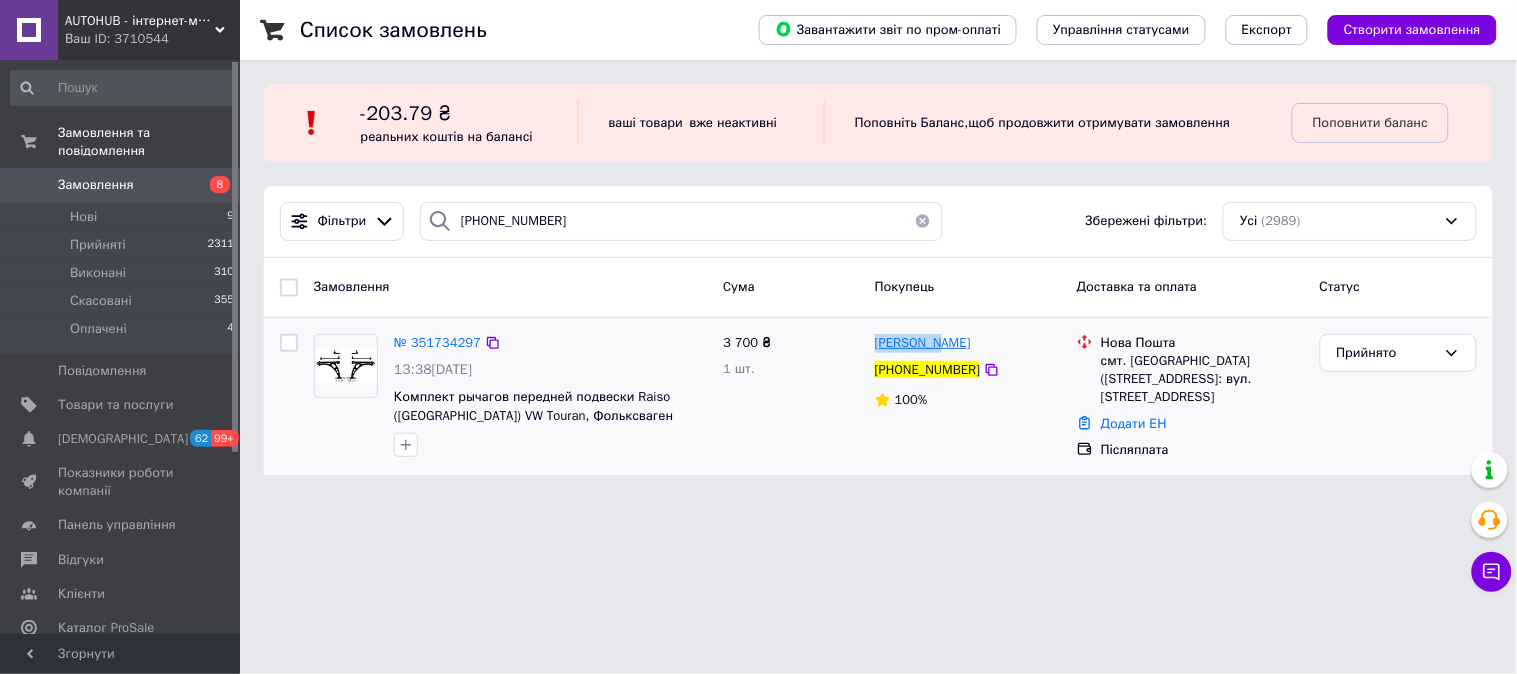 drag, startPoint x: 878, startPoint y: 342, endPoint x: 938, endPoint y: 345, distance: 60.074955 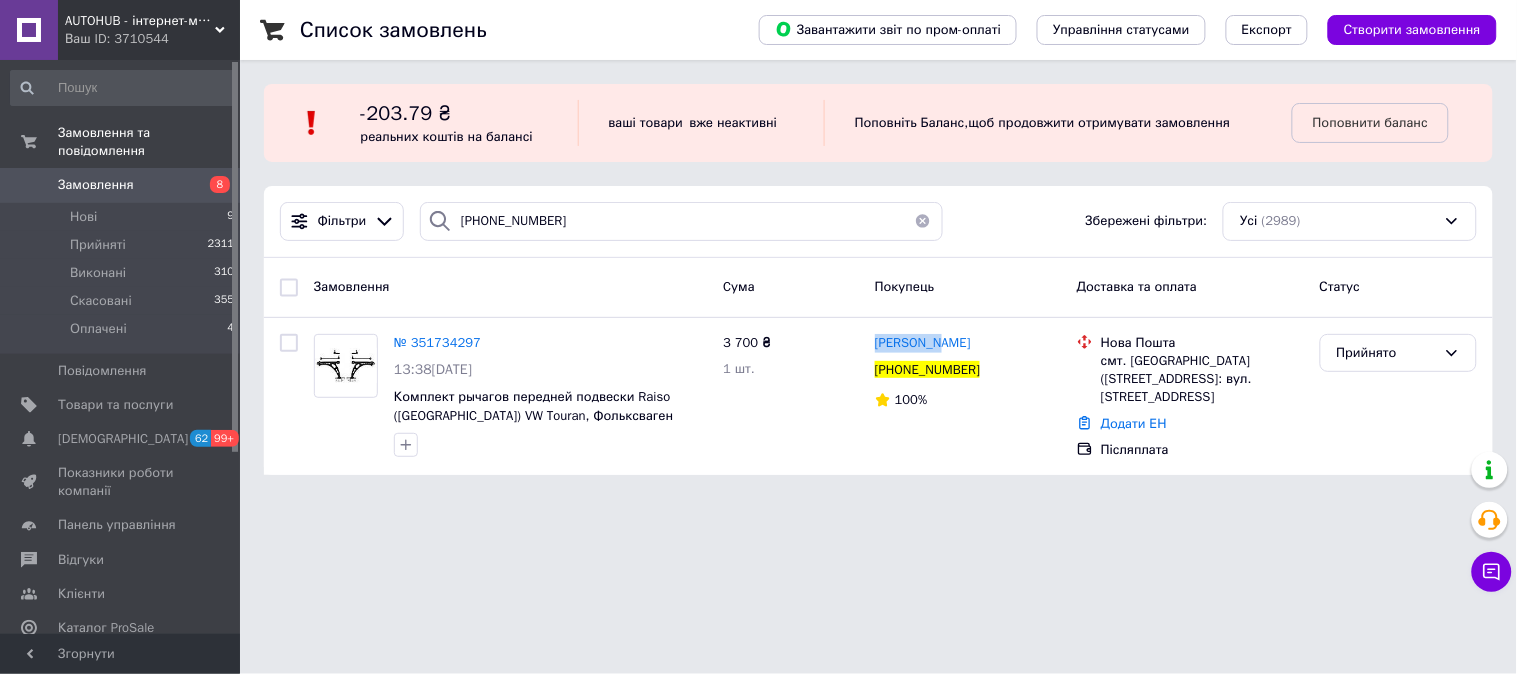 copy on "Олександр" 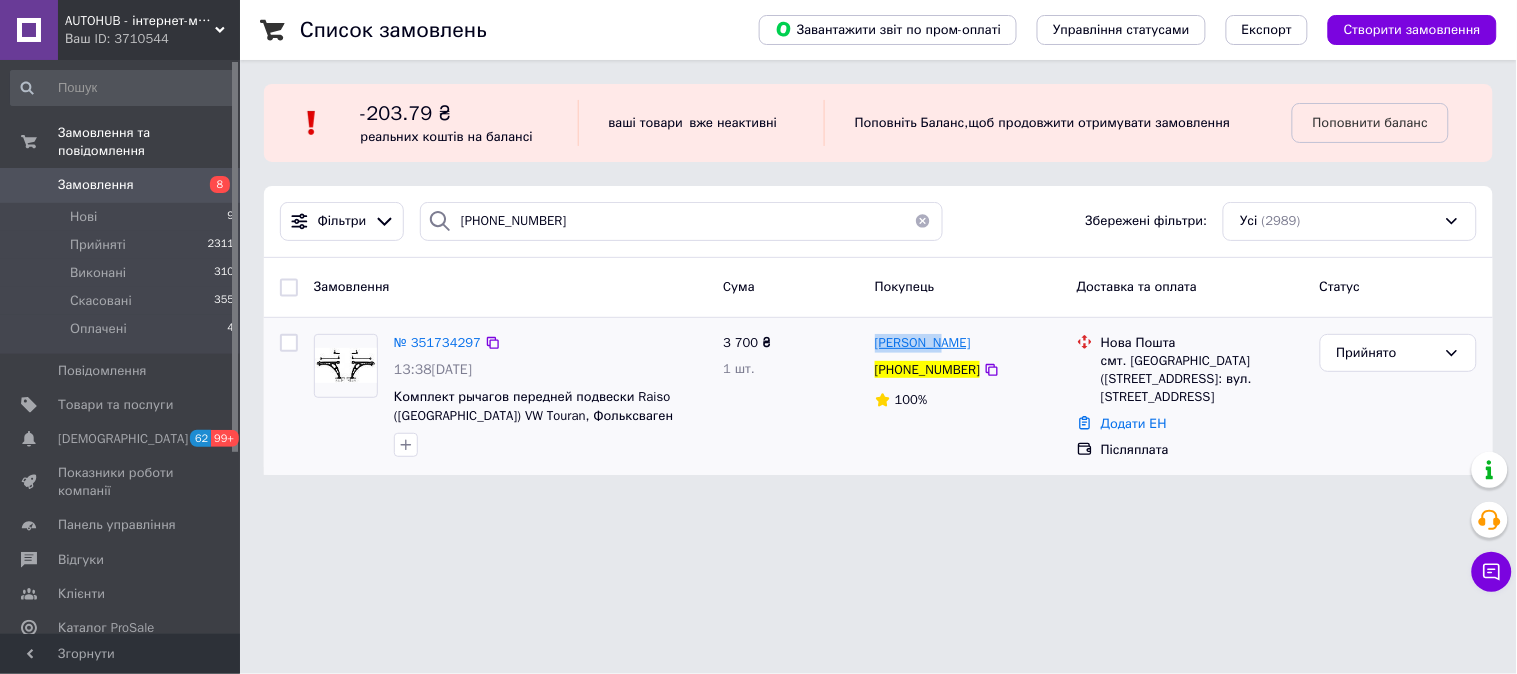 drag, startPoint x: 1047, startPoint y: 341, endPoint x: 945, endPoint y: 336, distance: 102.122475 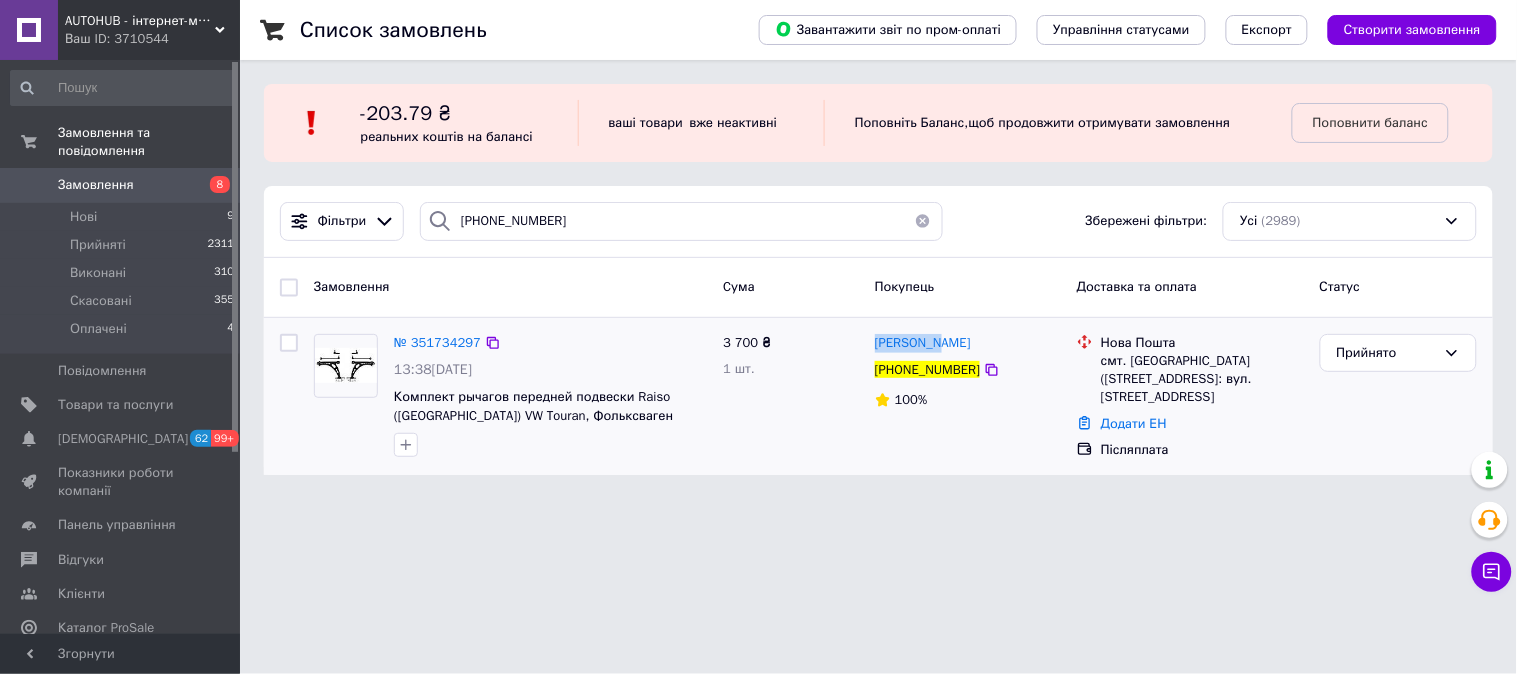 copy on "Кордиманенко" 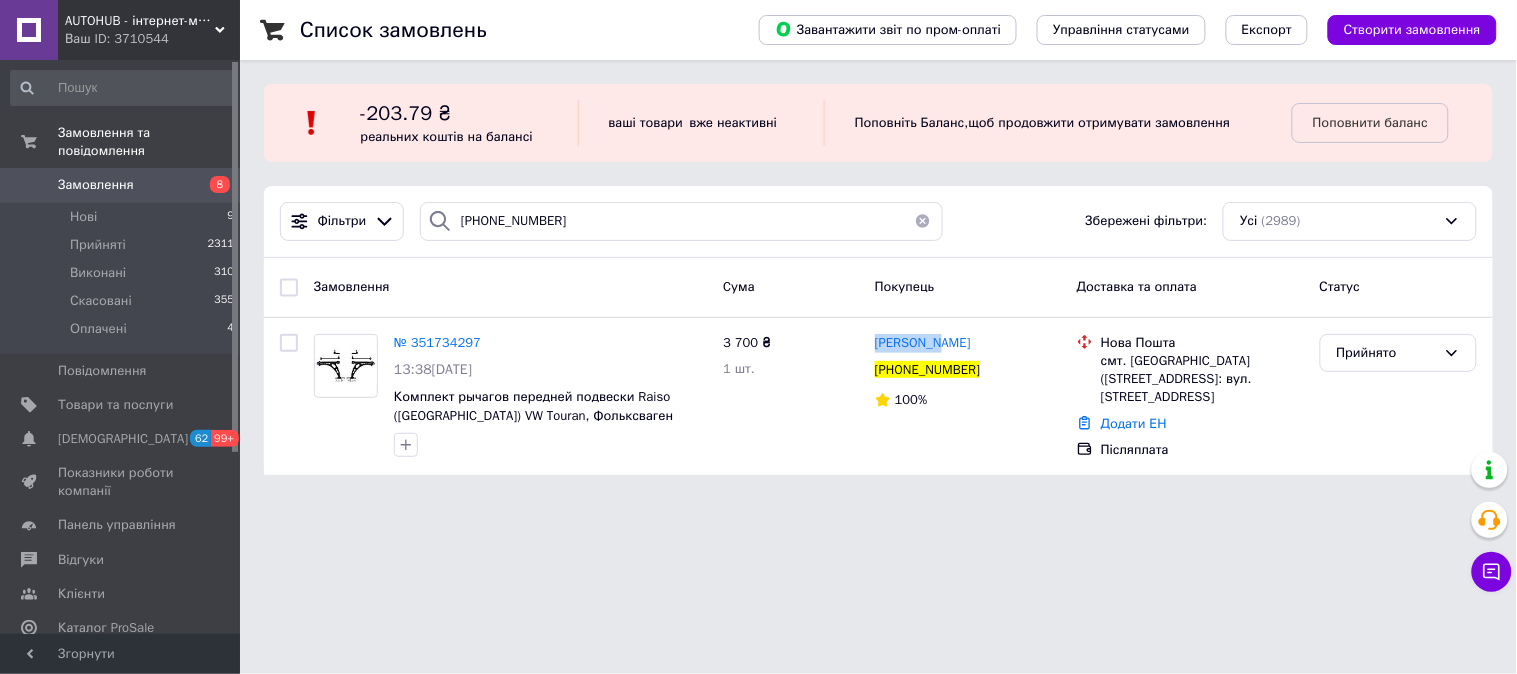 copy on "смт. Томашпіль (Вінницька обл., Тульчинський р-н.), №1: вул. Черняхівського, 4а" 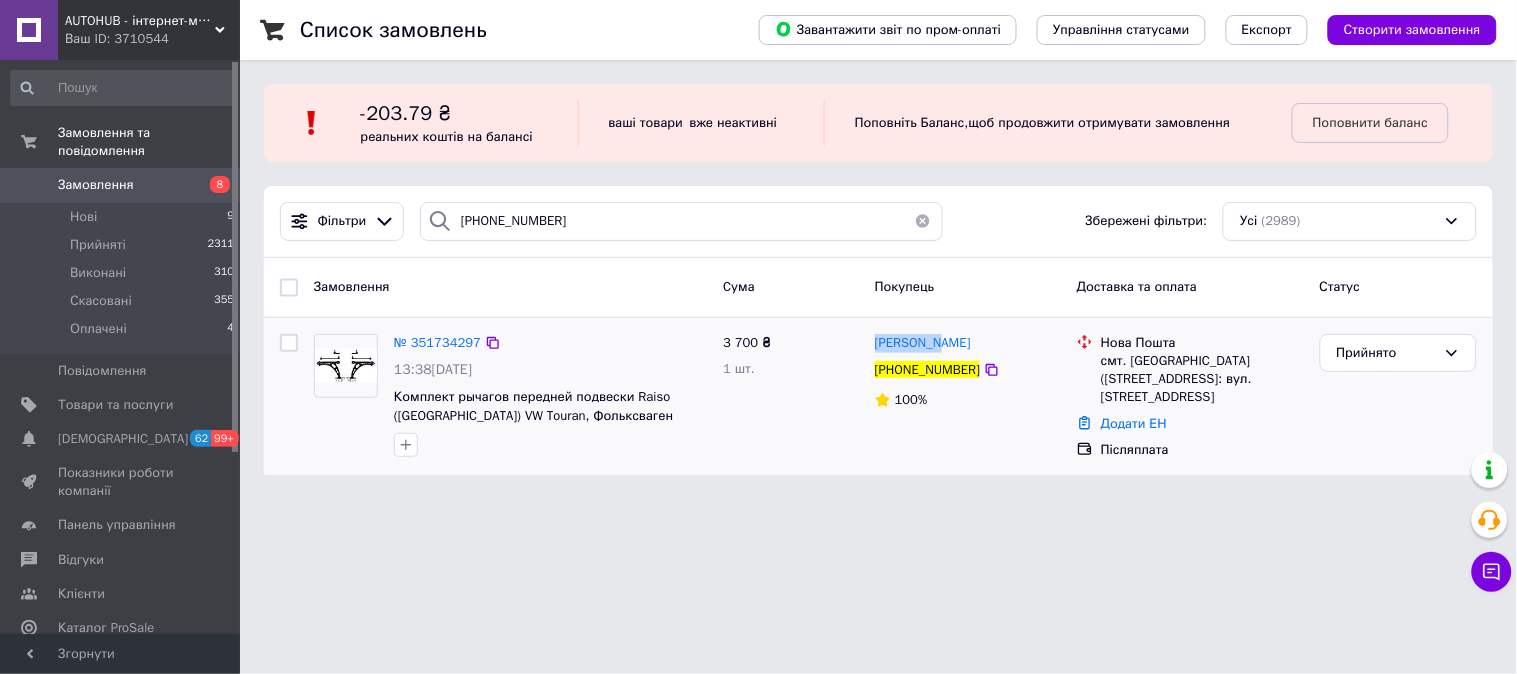 click at bounding box center [550, 445] 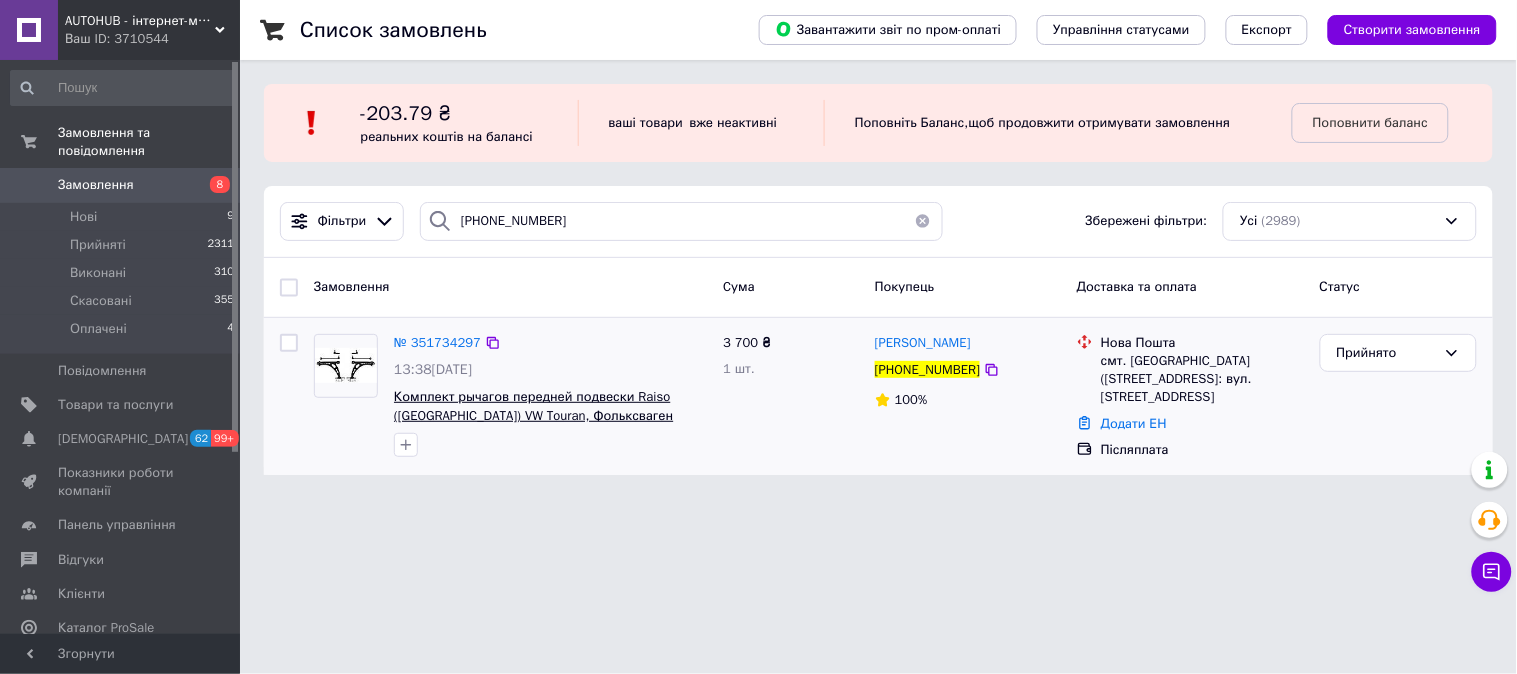 click on "Комплект рычагов передней подвески Raiso (Швеция) VW Touran, Фольксваген Туран 04- #RL-104710-KIT UATFMQA2" at bounding box center (534, 415) 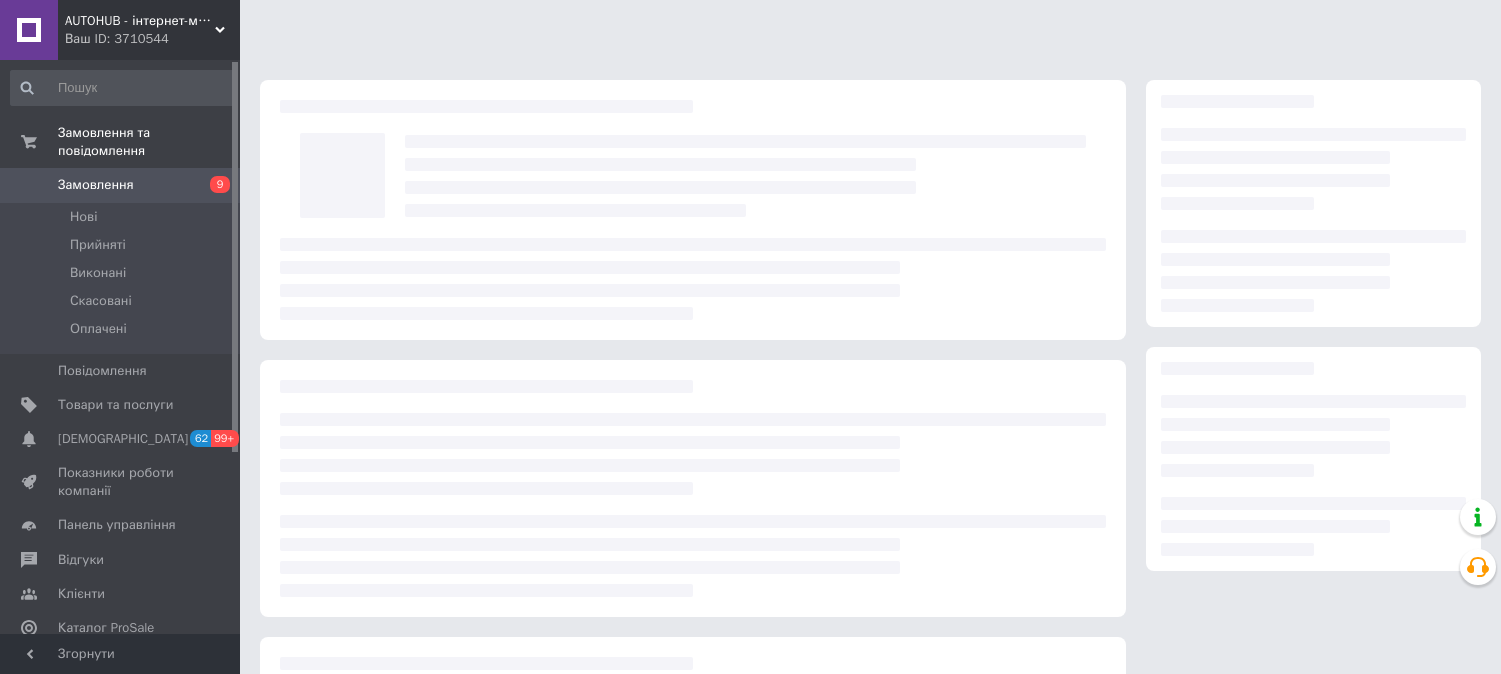 scroll, scrollTop: 0, scrollLeft: 0, axis: both 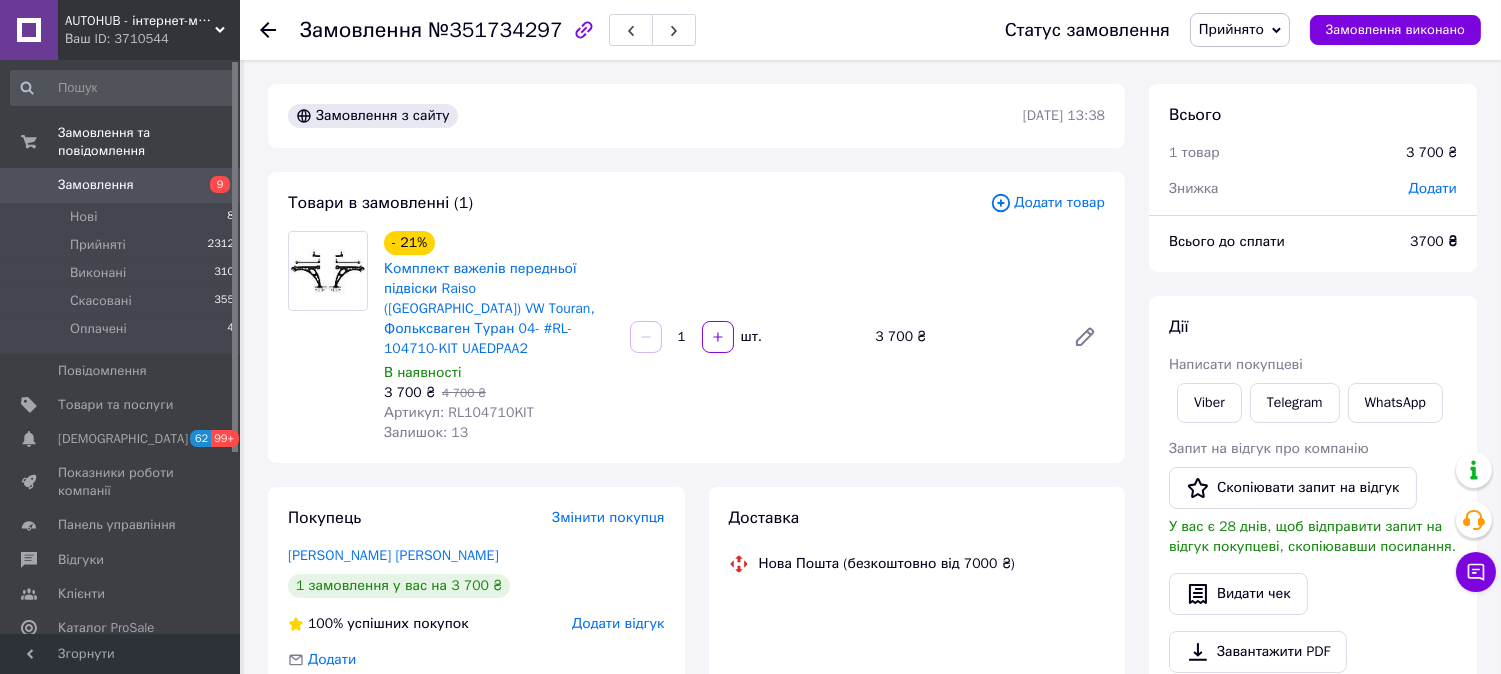 click on "Артикул: RL104710KIT" at bounding box center (459, 412) 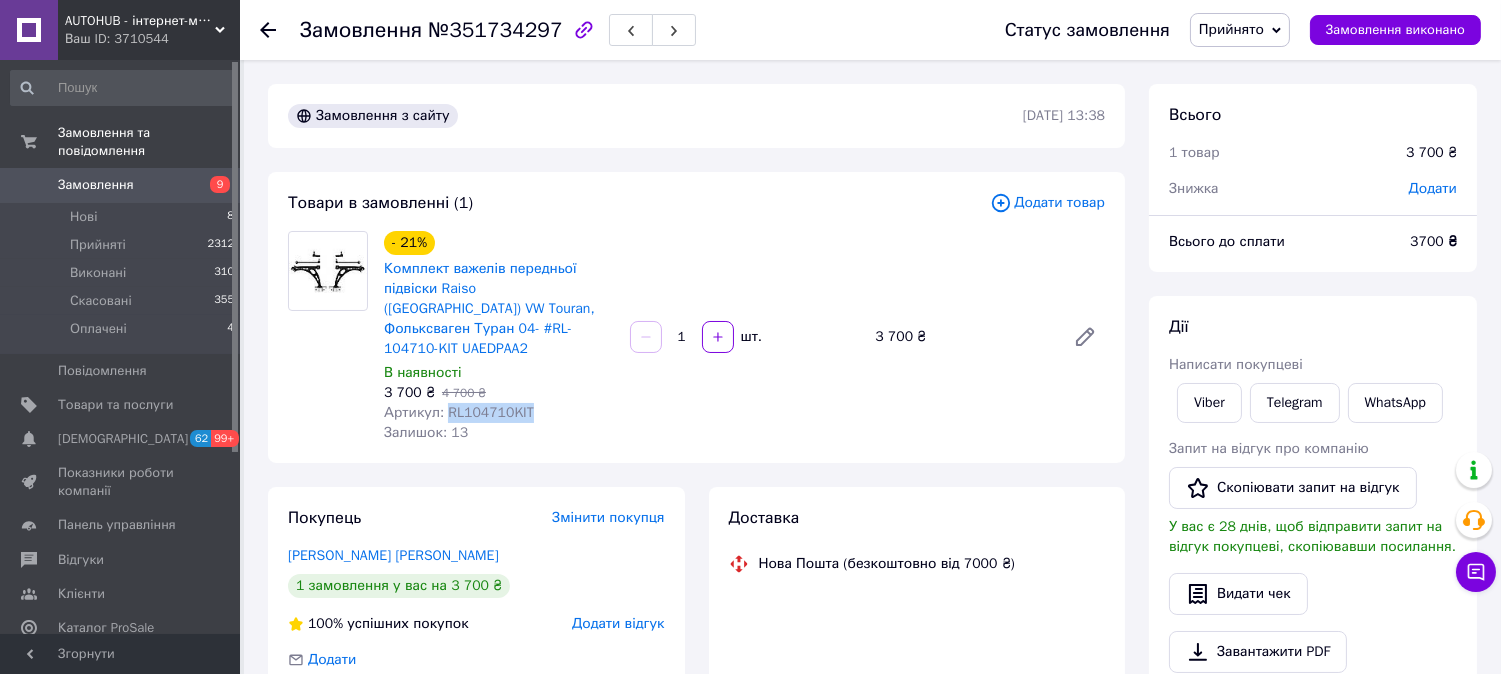 drag, startPoint x: 474, startPoint y: 395, endPoint x: 481, endPoint y: 415, distance: 21.189621 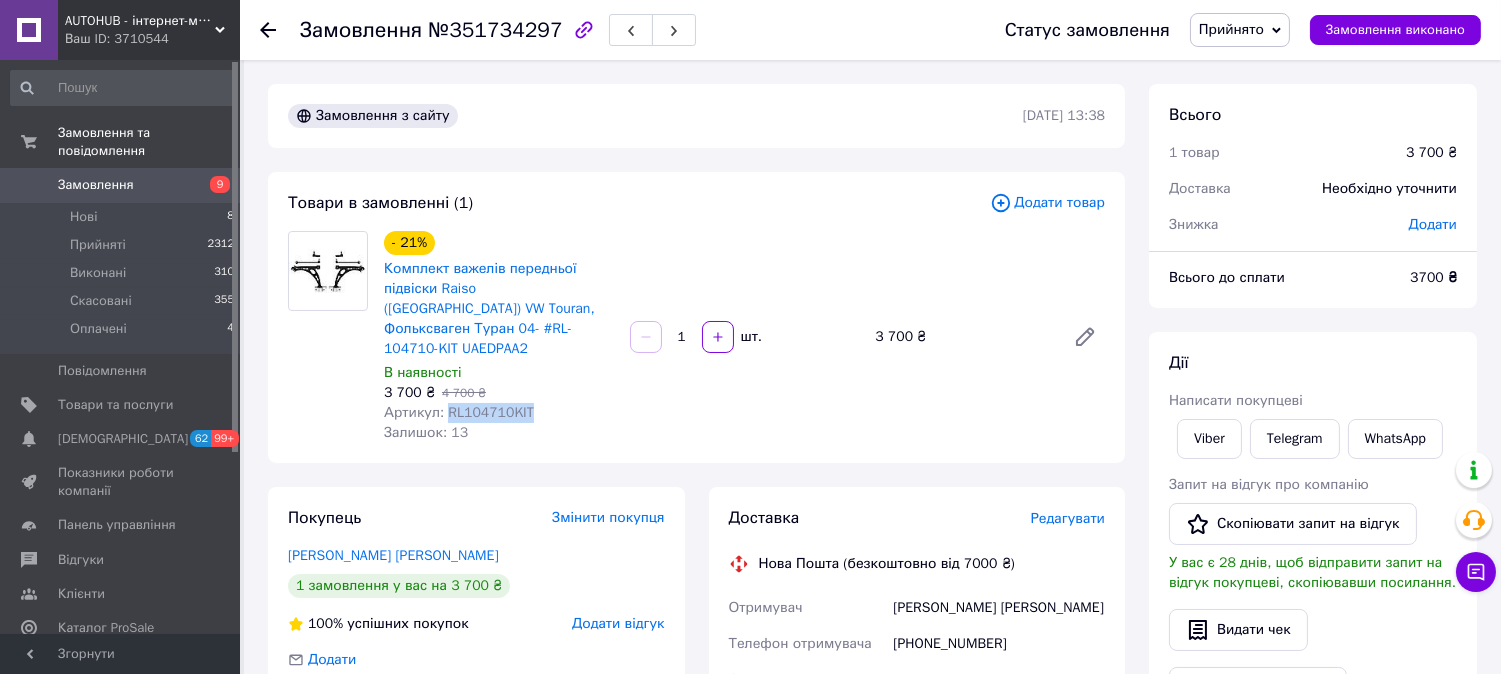 click on "Замовлення" at bounding box center (121, 185) 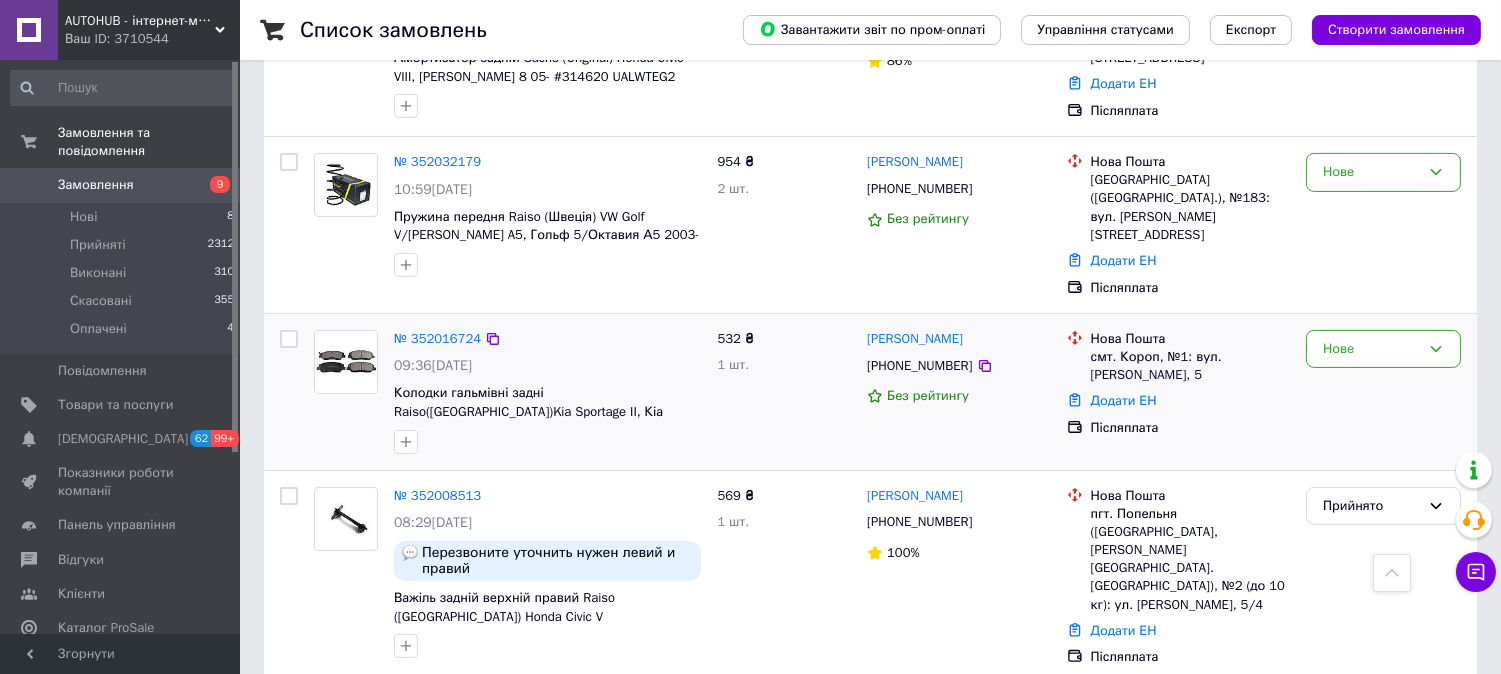 scroll, scrollTop: 1111, scrollLeft: 0, axis: vertical 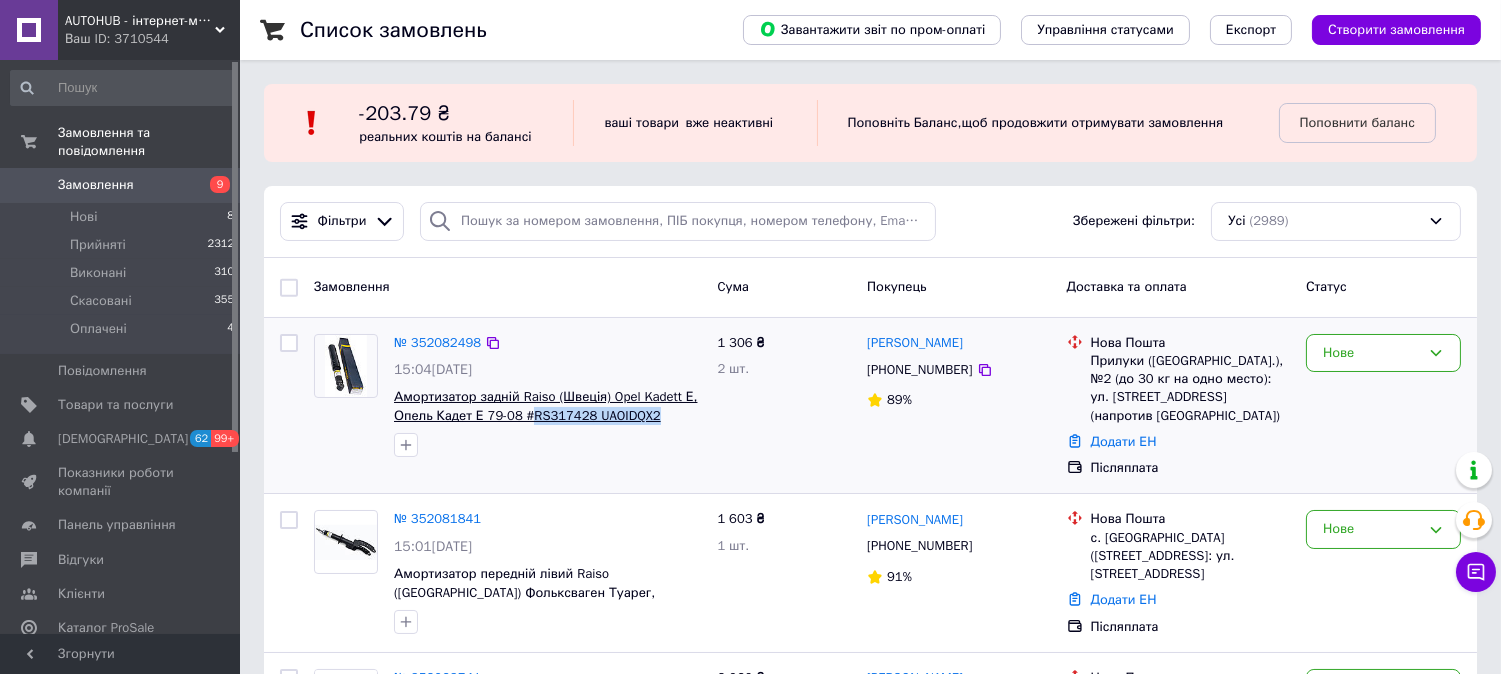 drag, startPoint x: 667, startPoint y: 414, endPoint x: 527, endPoint y: 410, distance: 140.05713 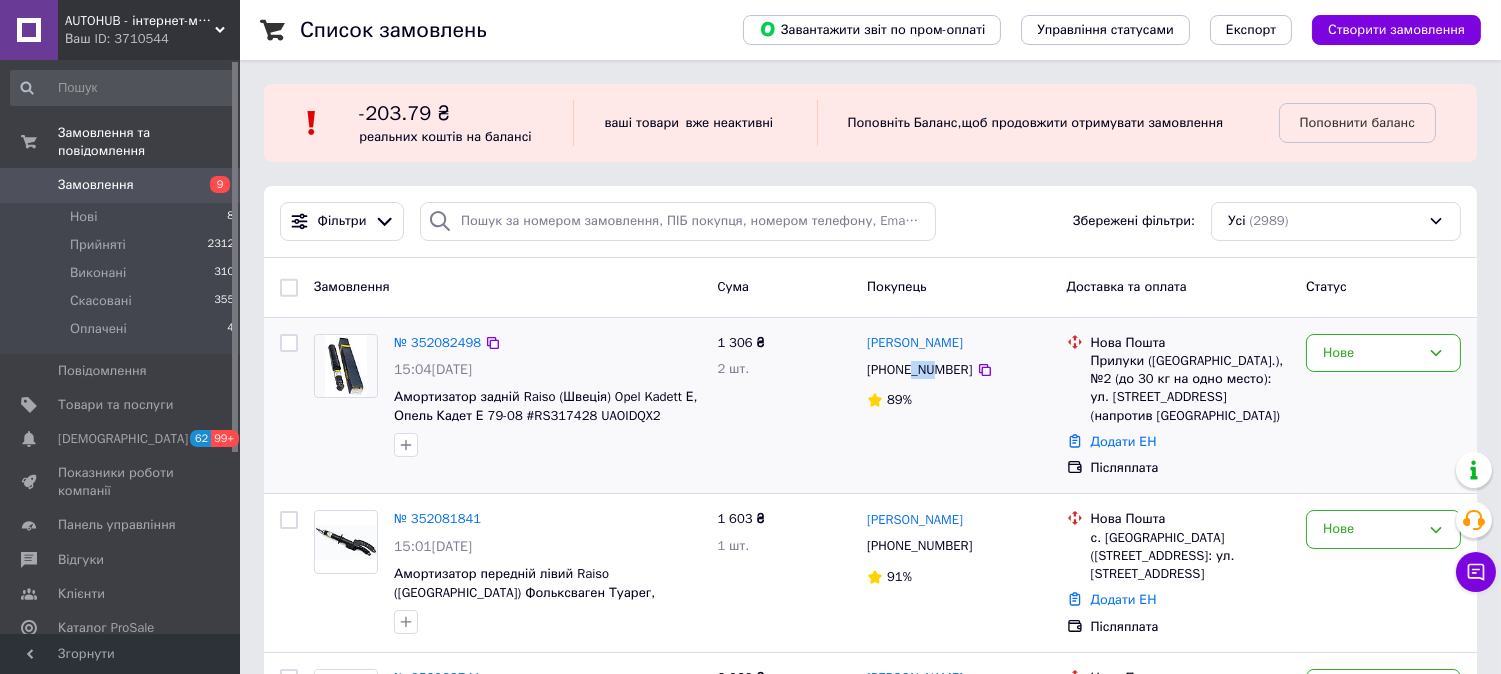 drag, startPoint x: 908, startPoint y: 362, endPoint x: 934, endPoint y: 372, distance: 27.856777 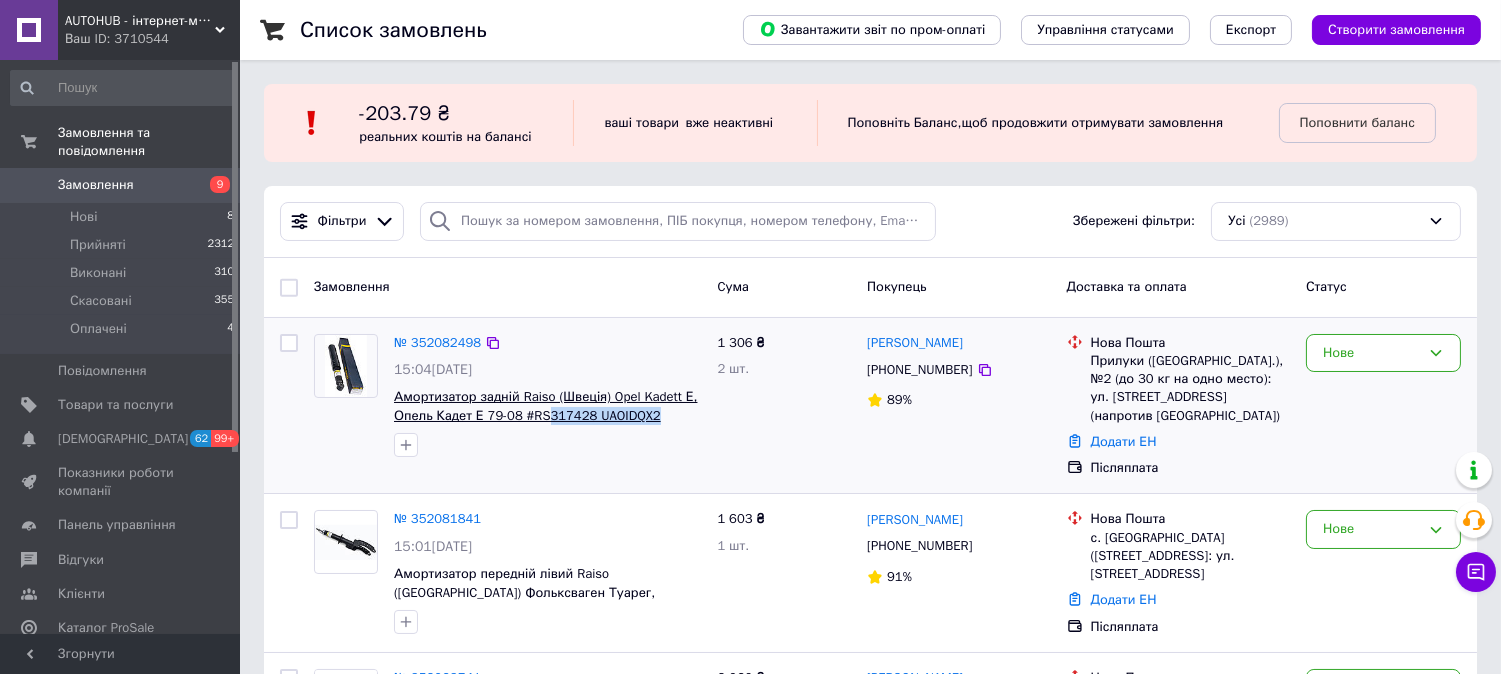 drag, startPoint x: 667, startPoint y: 425, endPoint x: 541, endPoint y: 422, distance: 126.035706 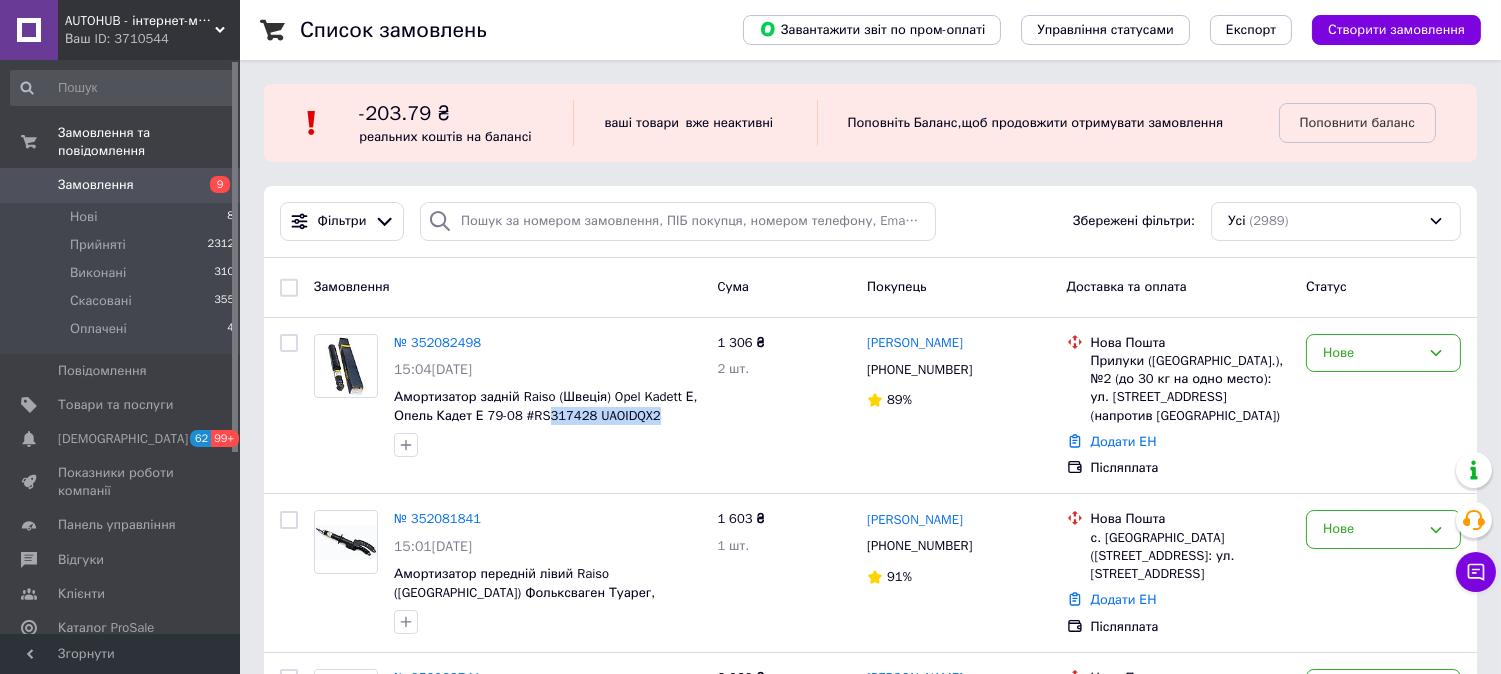 copy on "317428 UAOIDQX2" 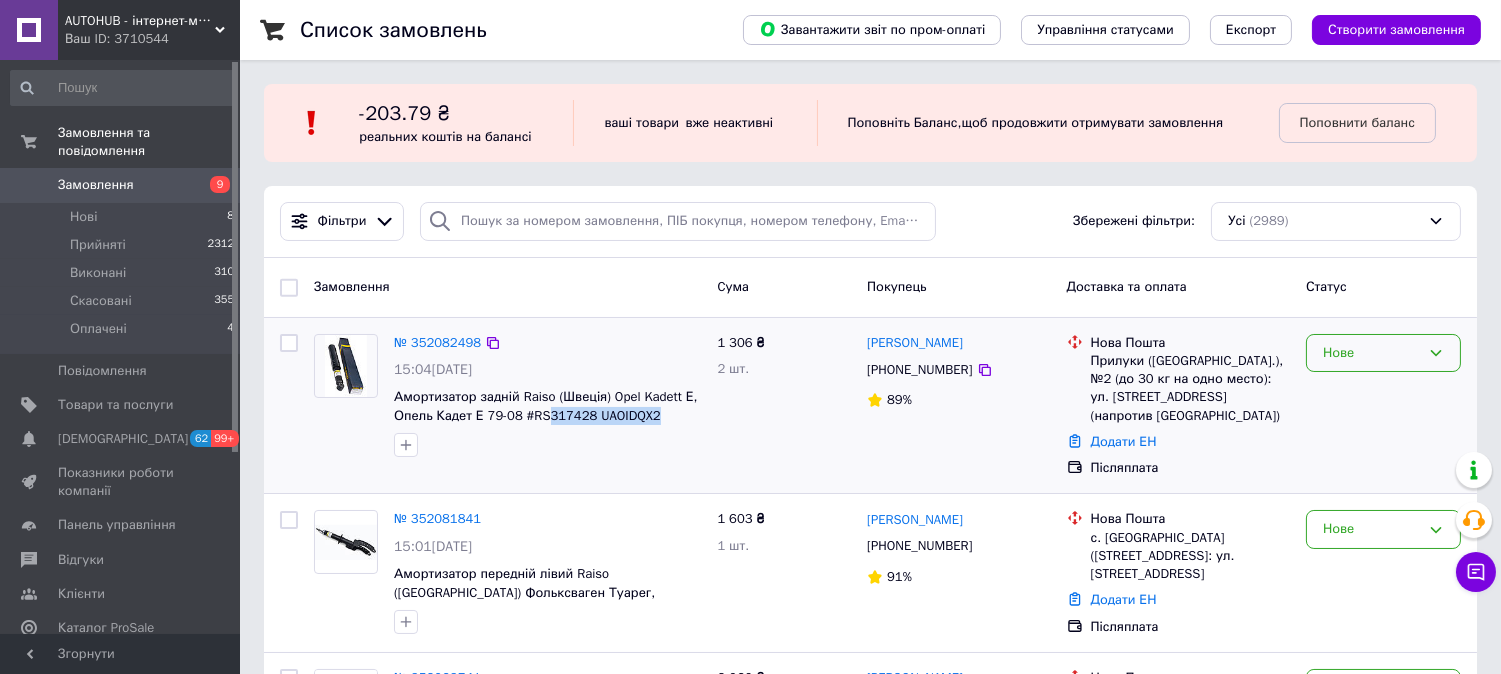 click on "Нове" at bounding box center (1371, 353) 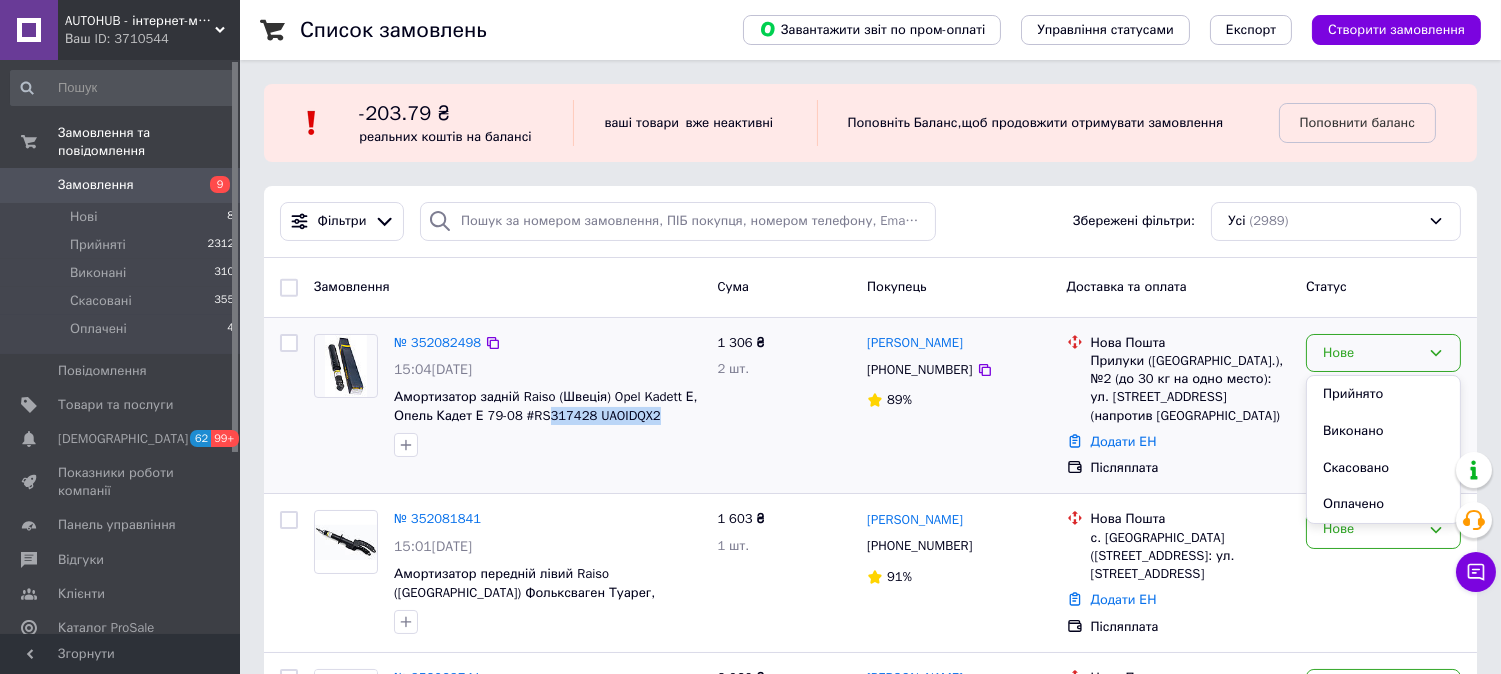 click on "Прийнято" at bounding box center [1383, 394] 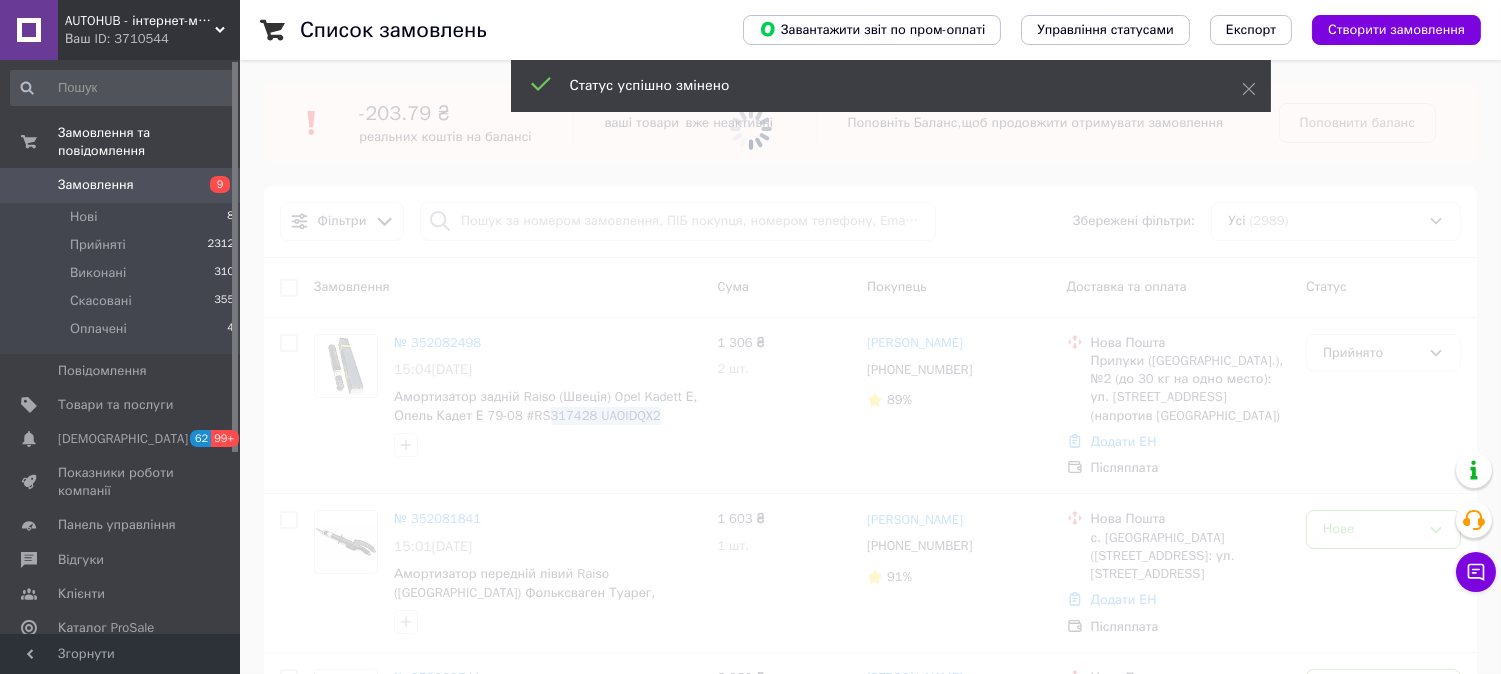 click at bounding box center [750, 337] 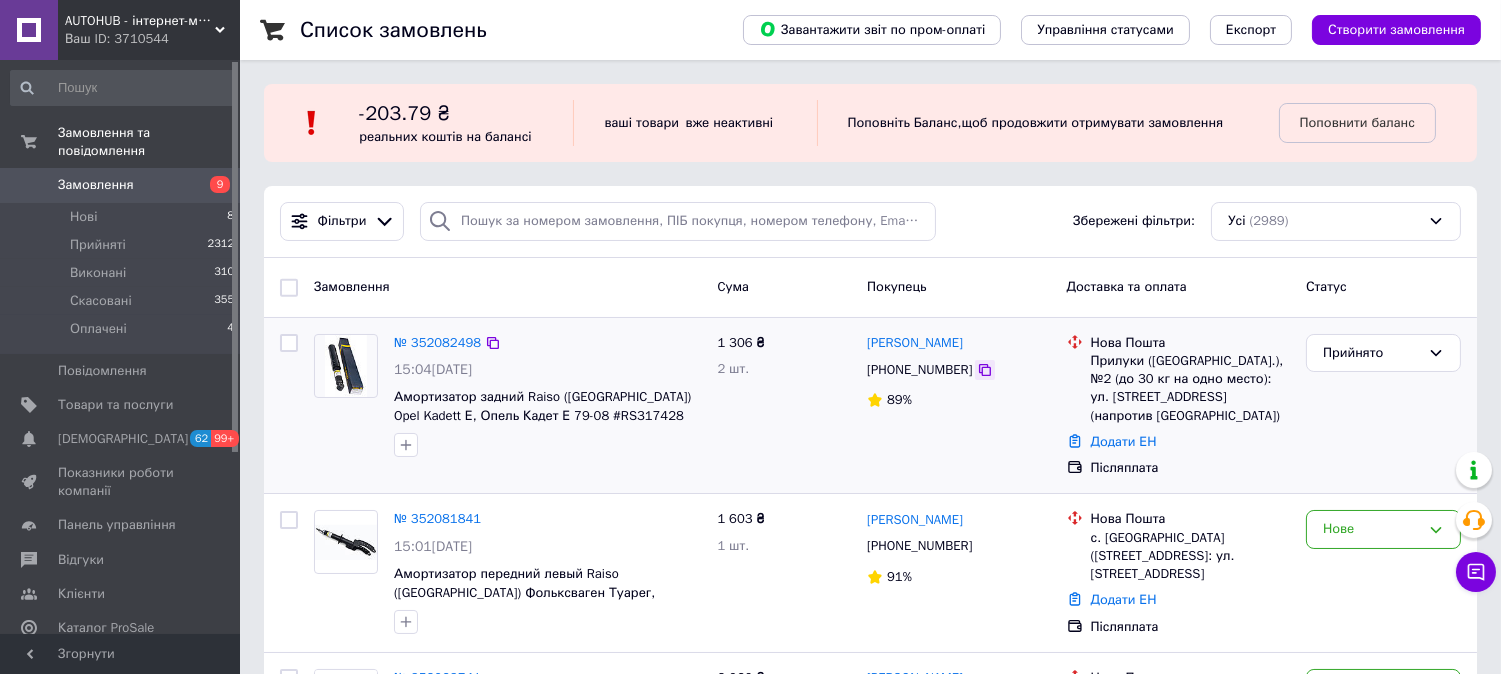 click 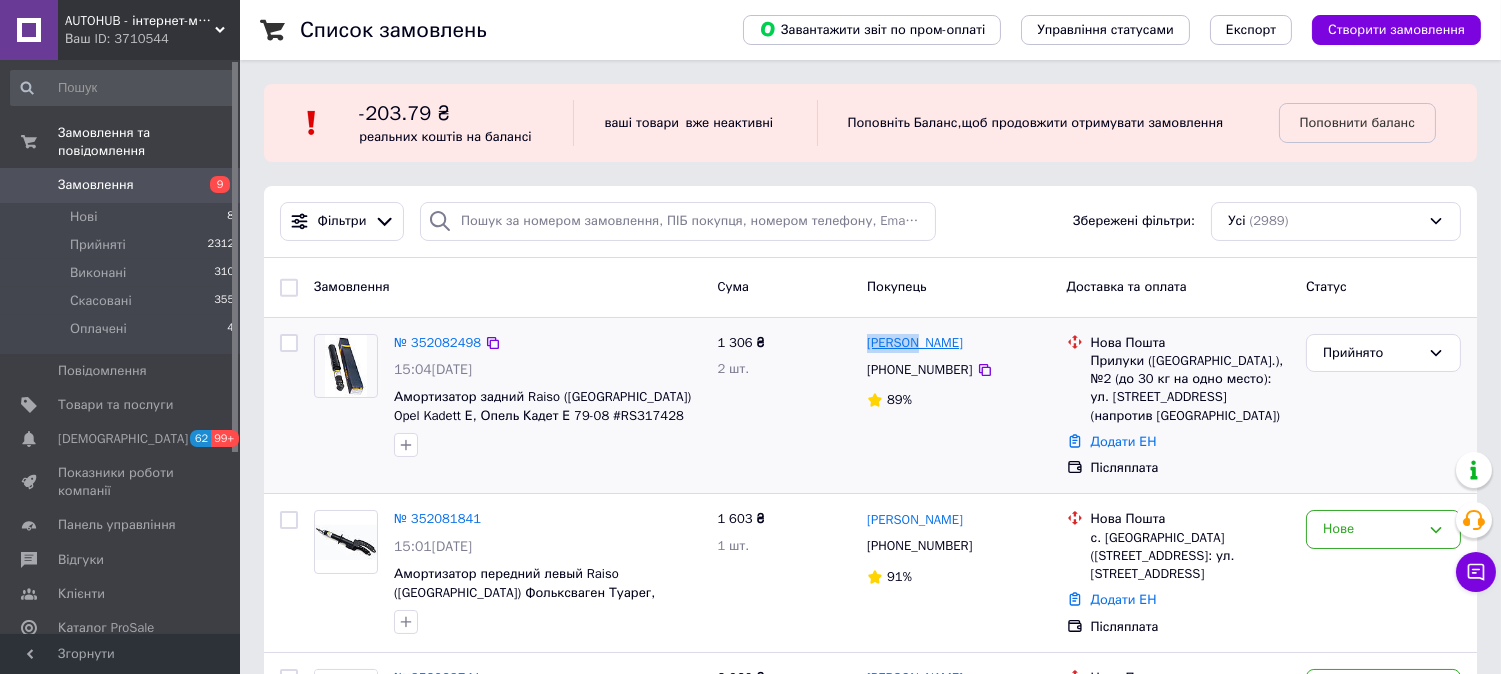 drag, startPoint x: 877, startPoint y: 343, endPoint x: 918, endPoint y: 342, distance: 41.01219 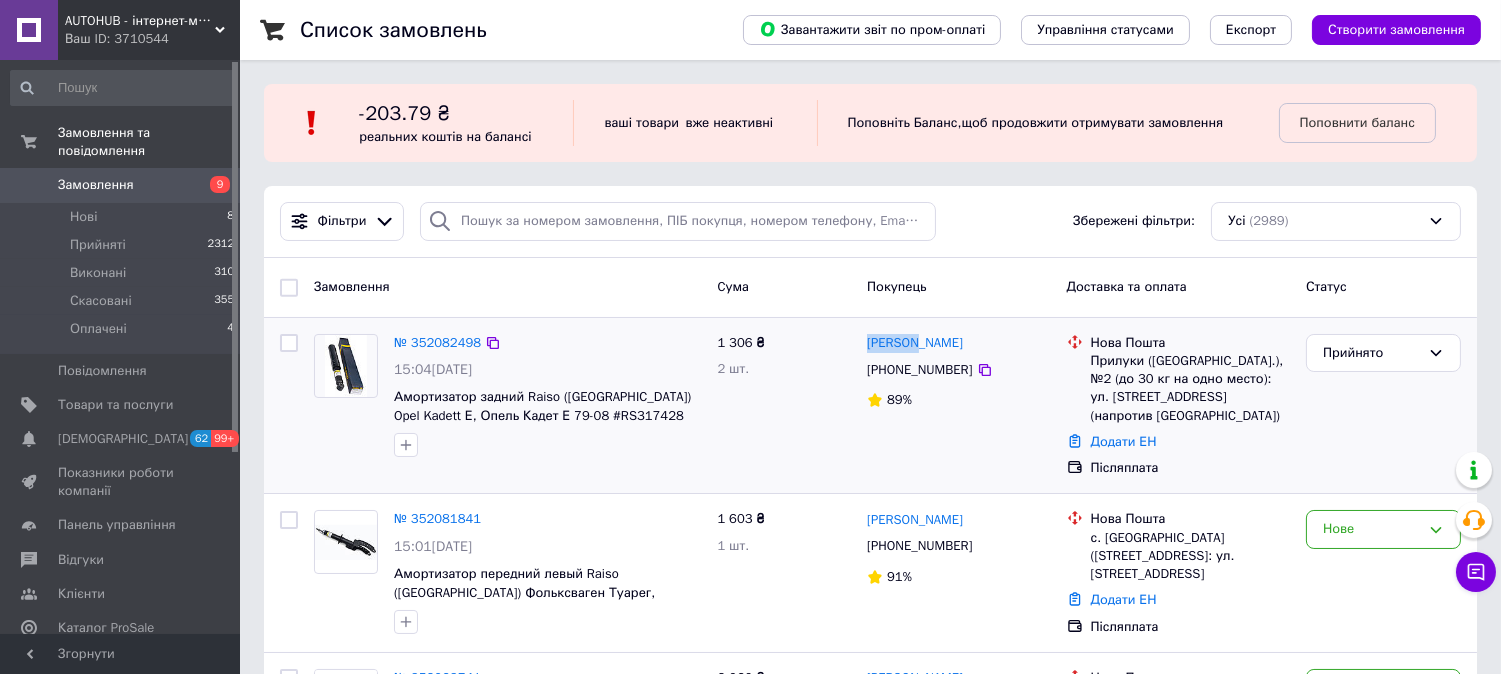 click on "1 306 ₴ 2 шт." at bounding box center [784, 406] 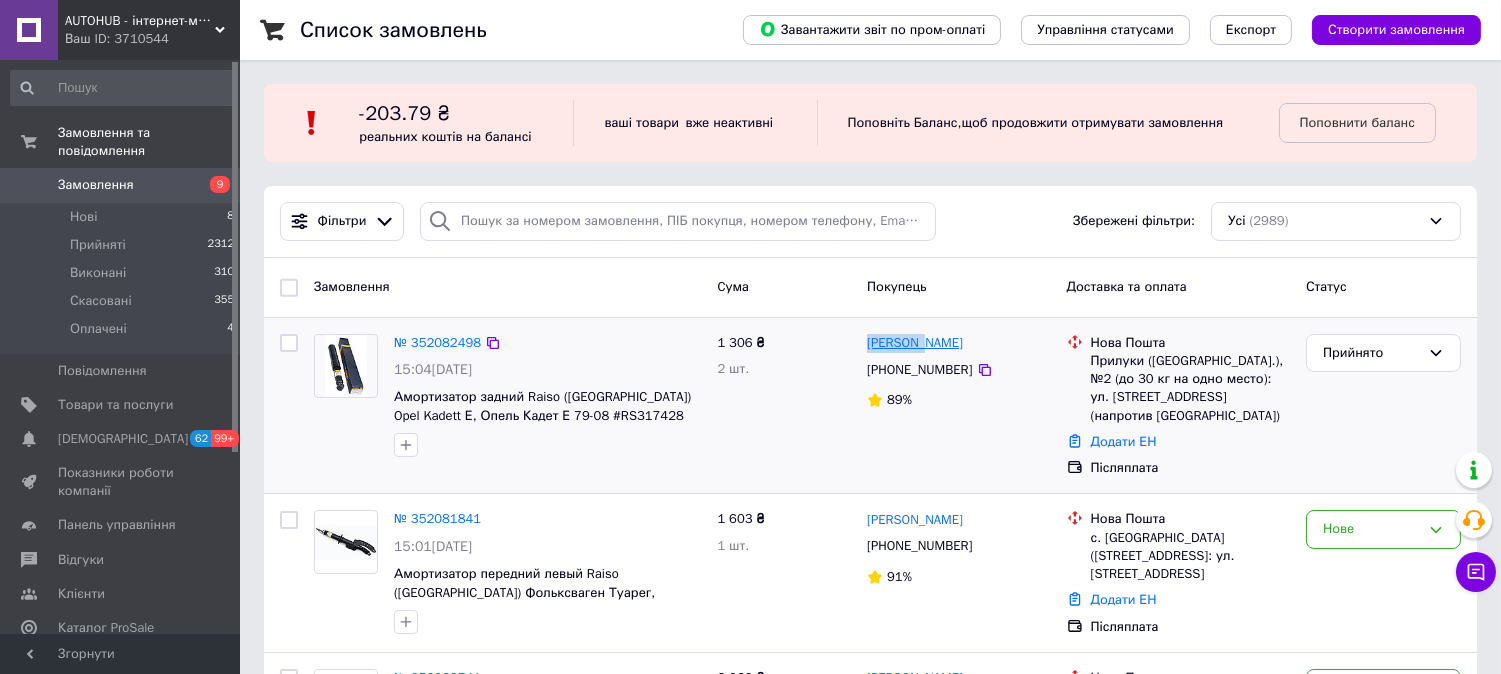 drag, startPoint x: 861, startPoint y: 341, endPoint x: 921, endPoint y: 343, distance: 60.033325 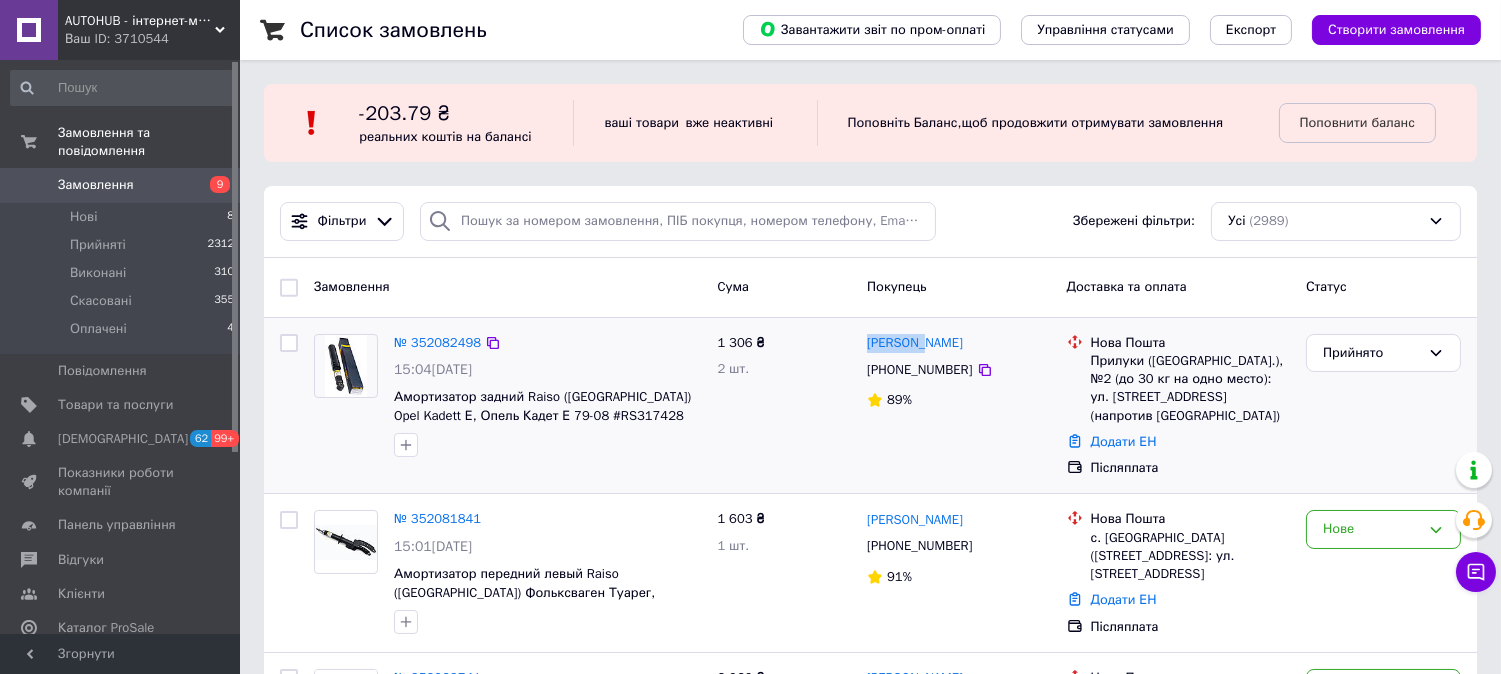 copy on "Катерина" 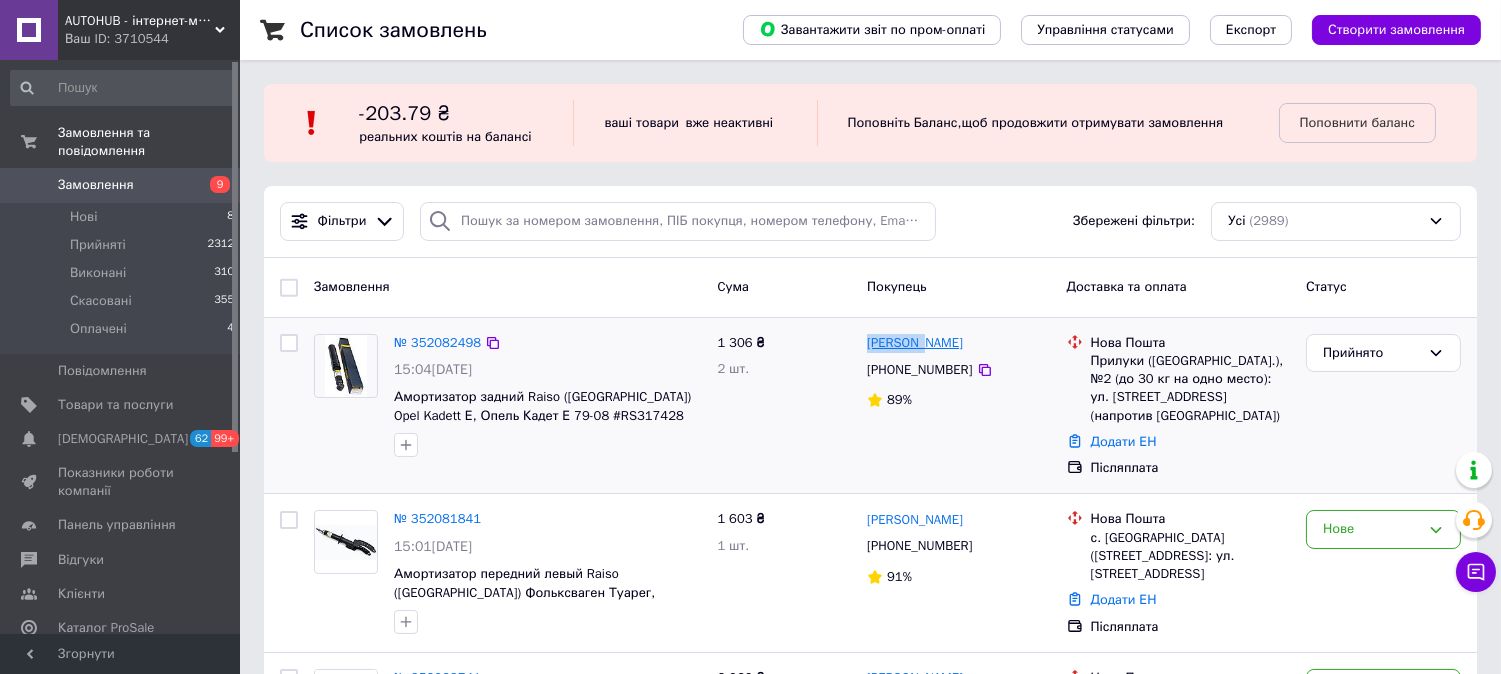 drag, startPoint x: 995, startPoint y: 343, endPoint x: 926, endPoint y: 338, distance: 69.18092 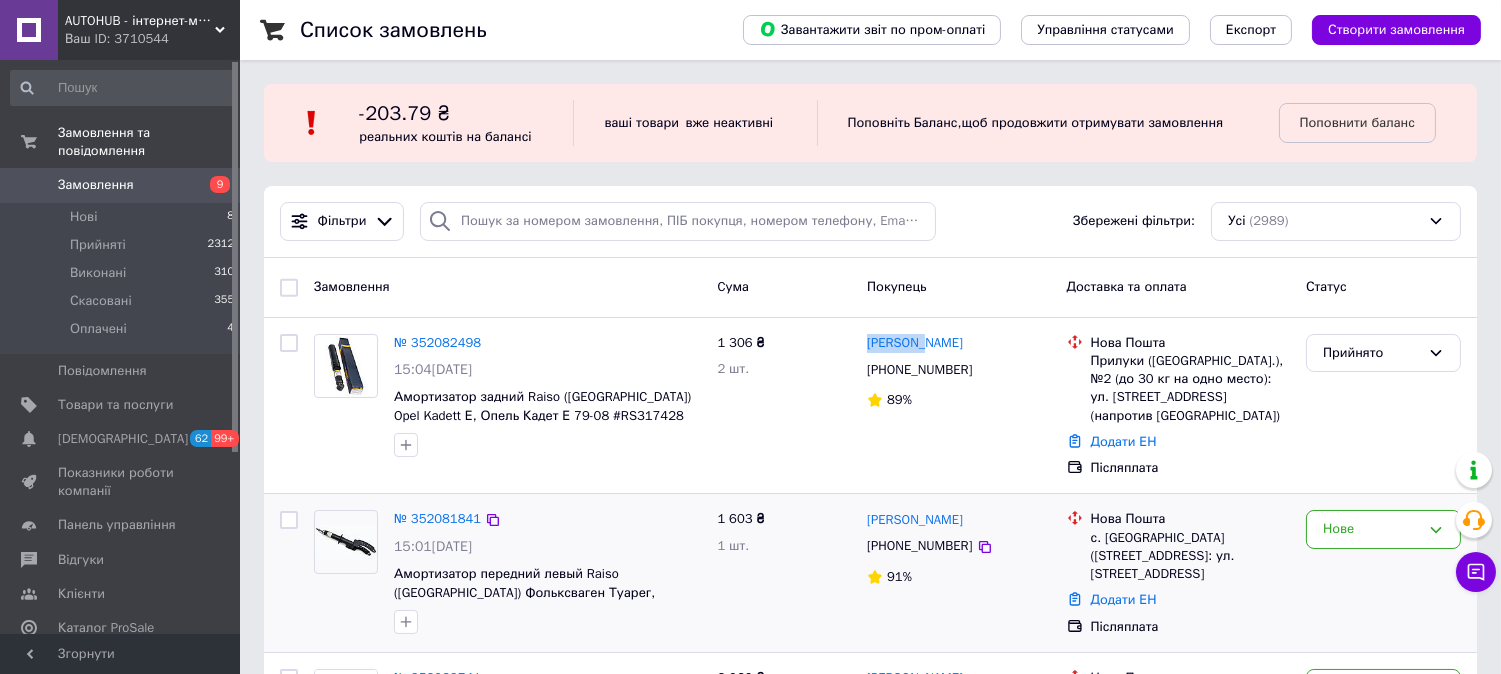 copy on "Куртова" 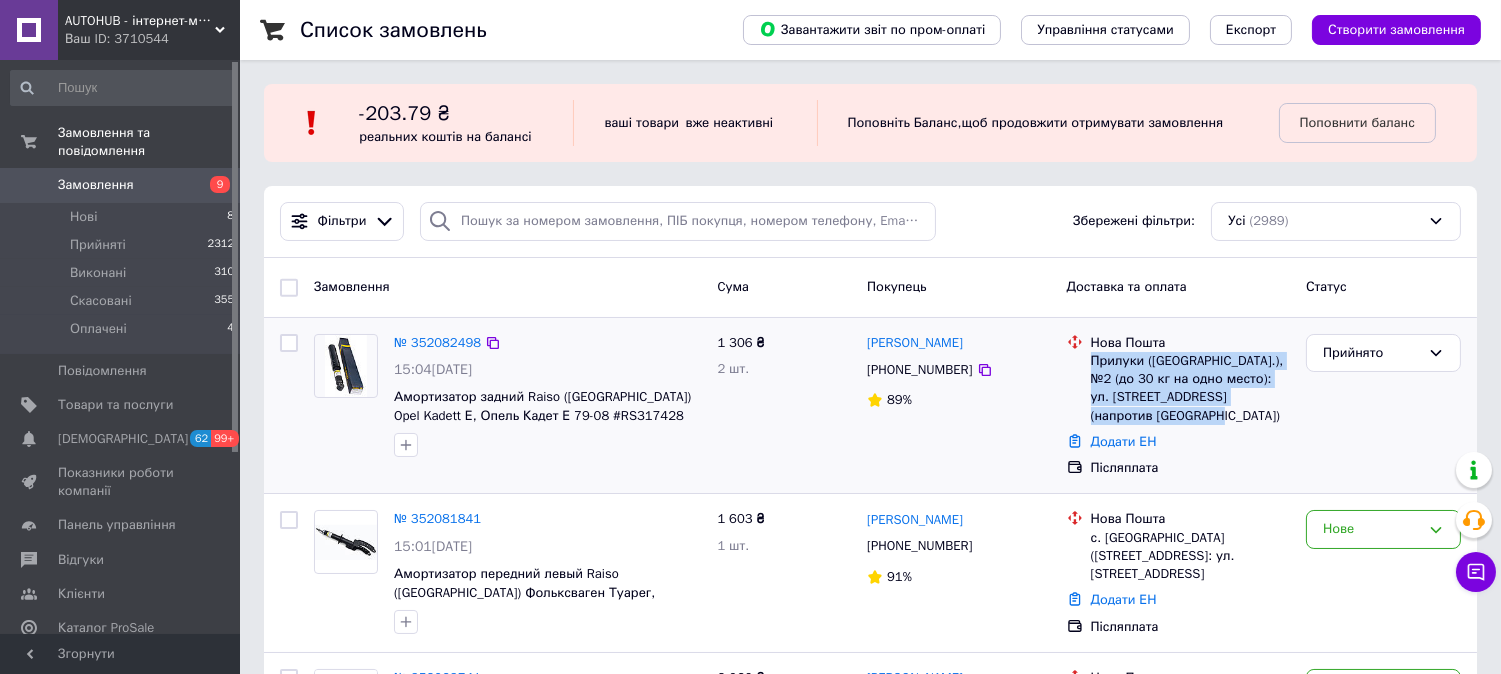 drag, startPoint x: 1092, startPoint y: 364, endPoint x: 1205, endPoint y: 415, distance: 123.97581 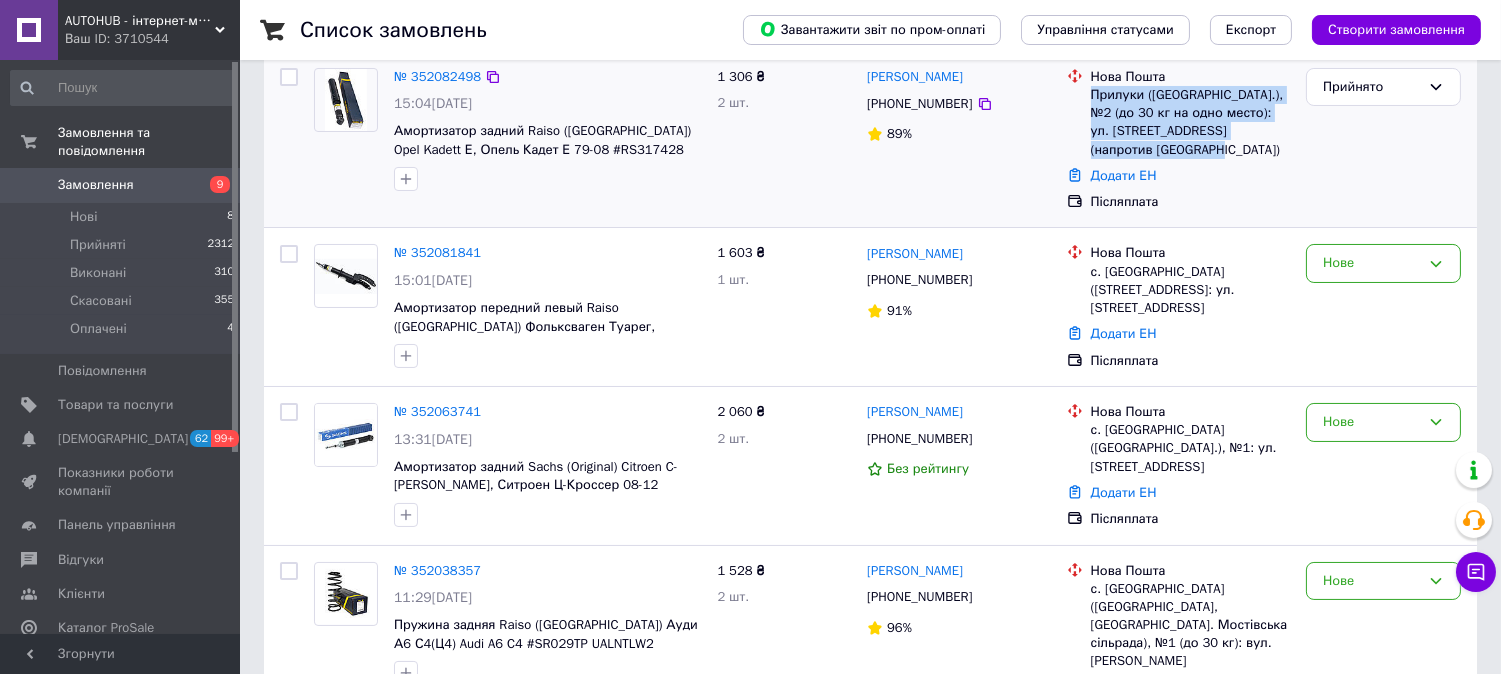 scroll, scrollTop: 333, scrollLeft: 0, axis: vertical 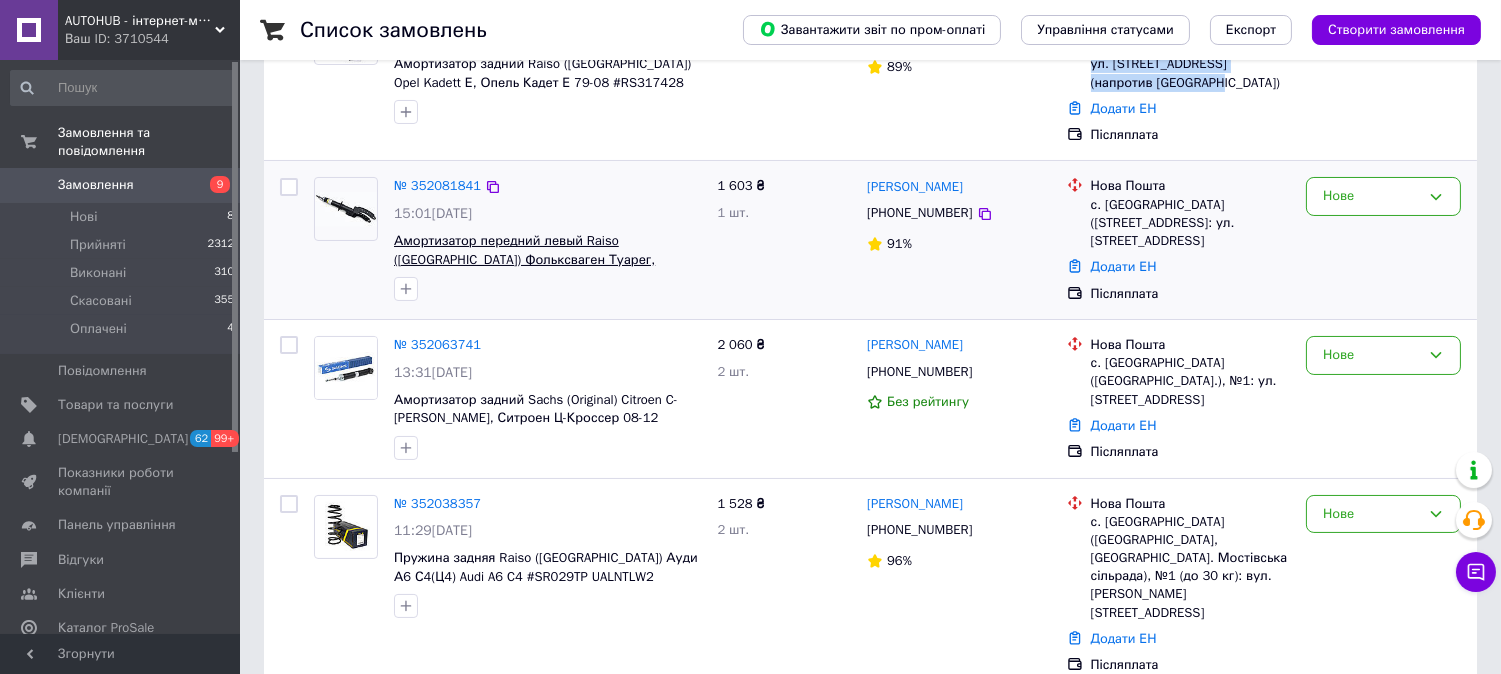 click on "Амортизатор передний левый Raiso ([GEOGRAPHIC_DATA]) Фольксваген Туарег, Volkswagen Touareg 02-10 #RS317241 UAZOWAJ2" at bounding box center [541, 259] 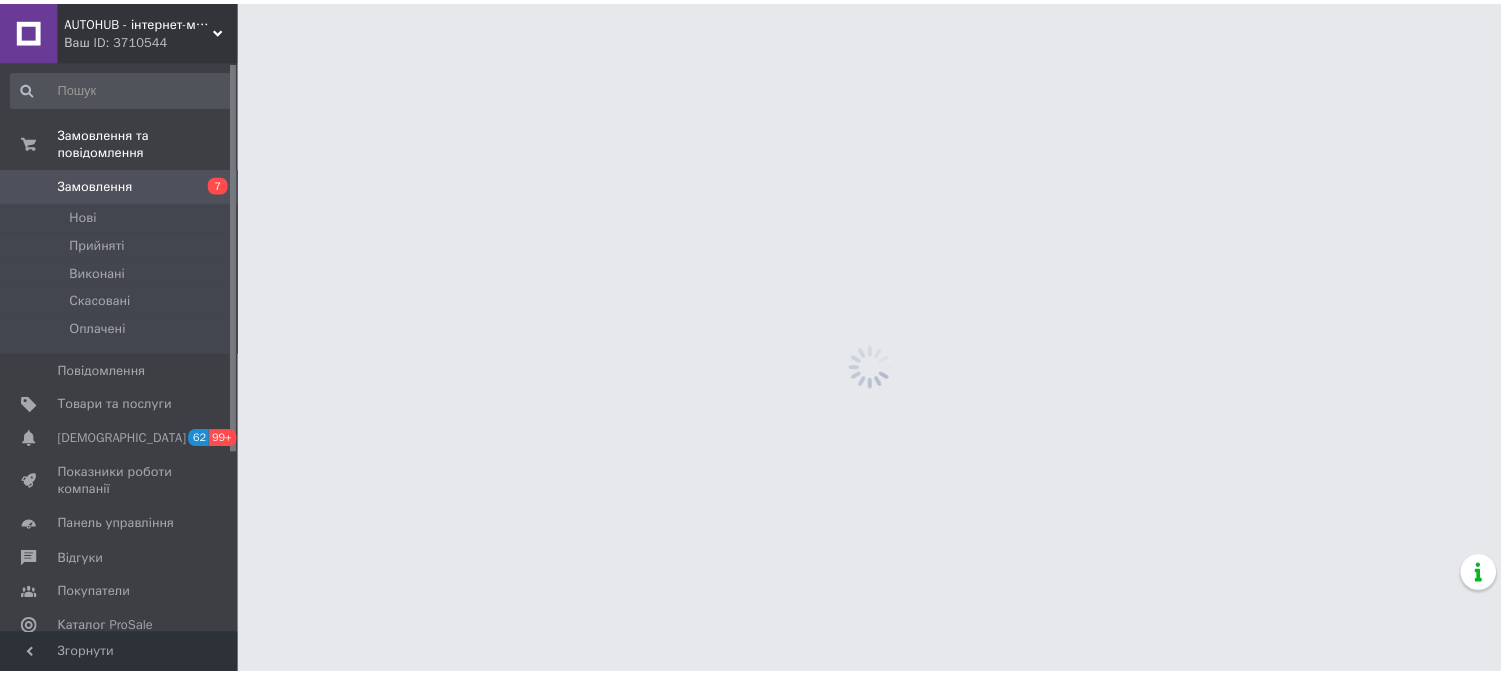 scroll, scrollTop: 0, scrollLeft: 0, axis: both 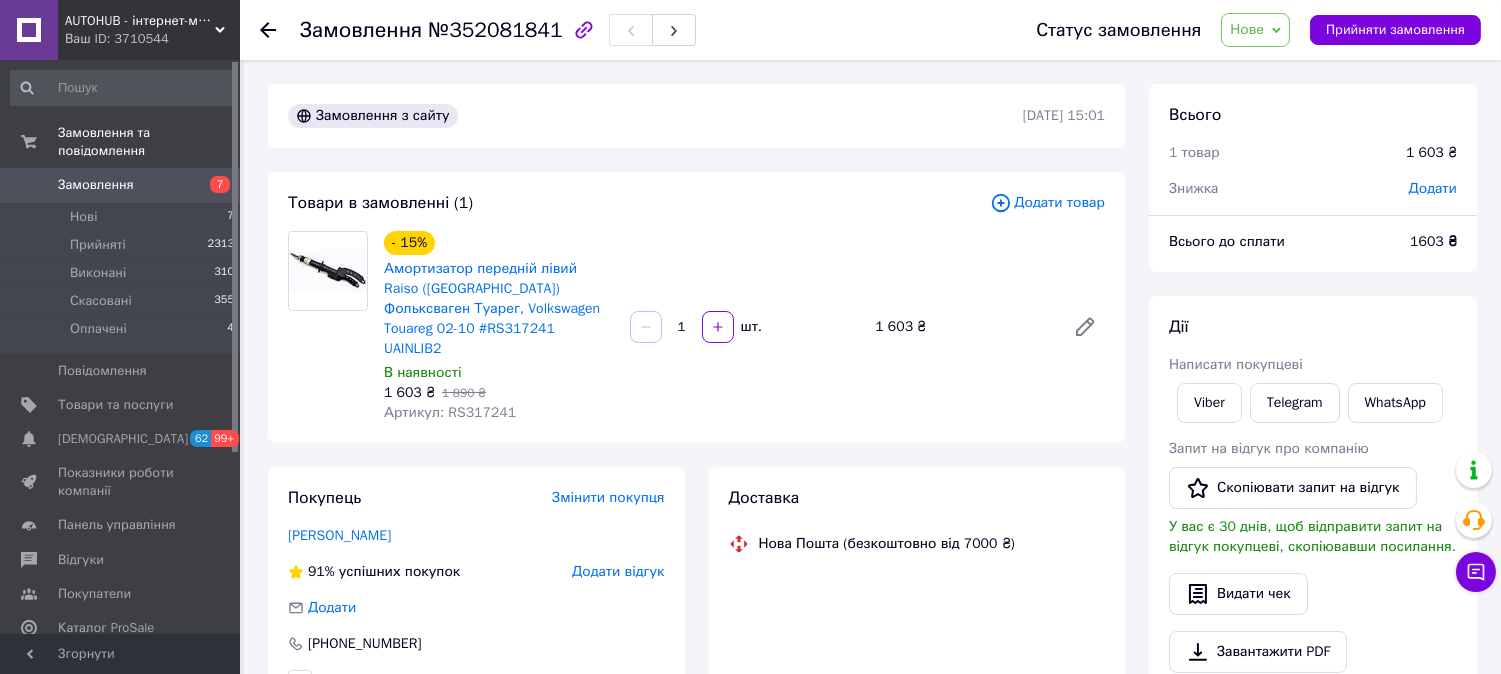 click on "Артикул: RS317241" at bounding box center [450, 412] 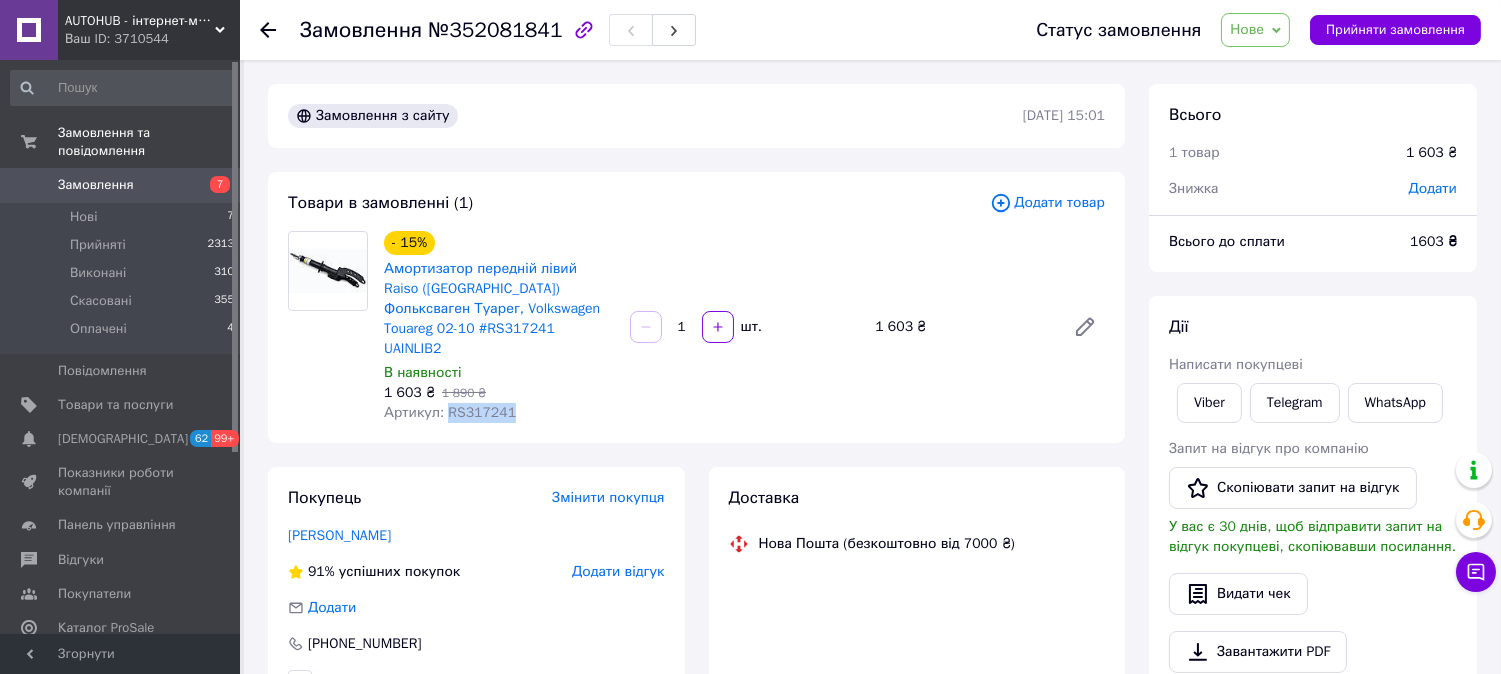 copy on "RS317241" 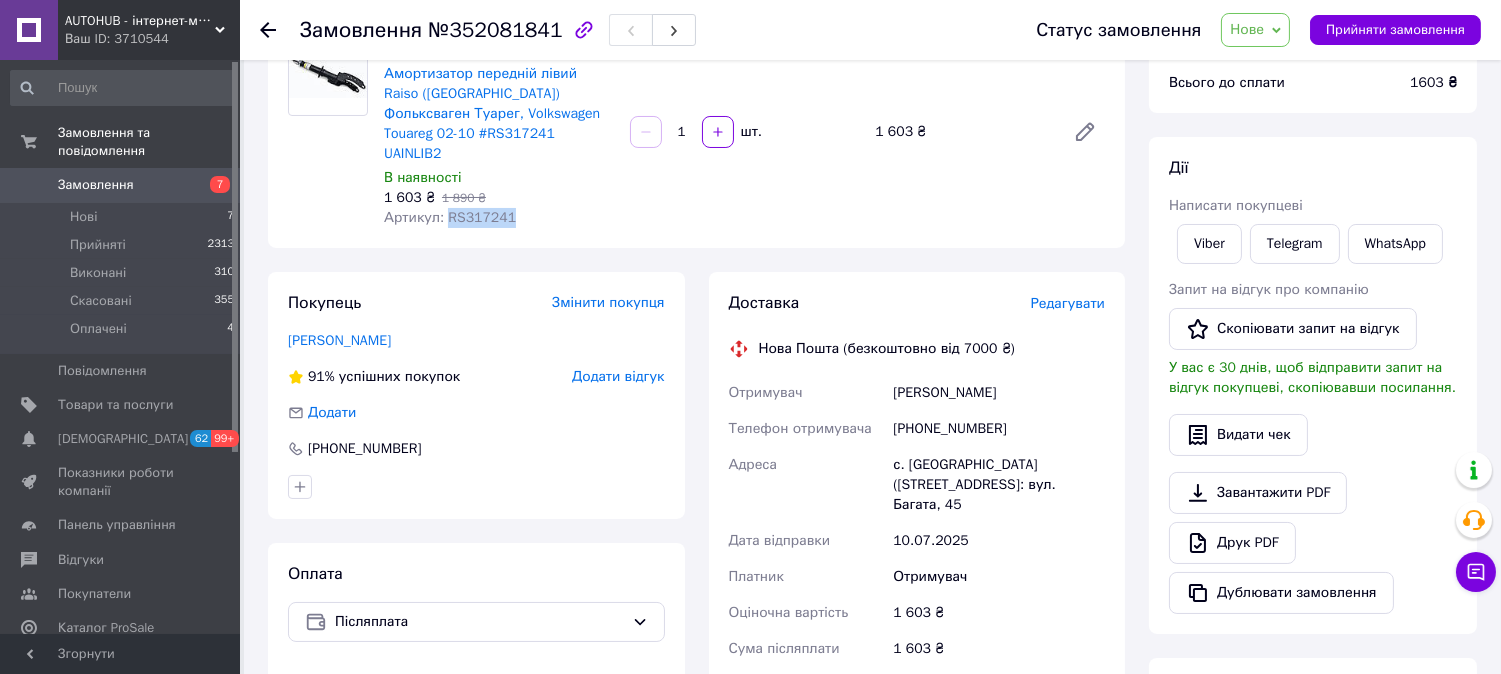 scroll, scrollTop: 0, scrollLeft: 0, axis: both 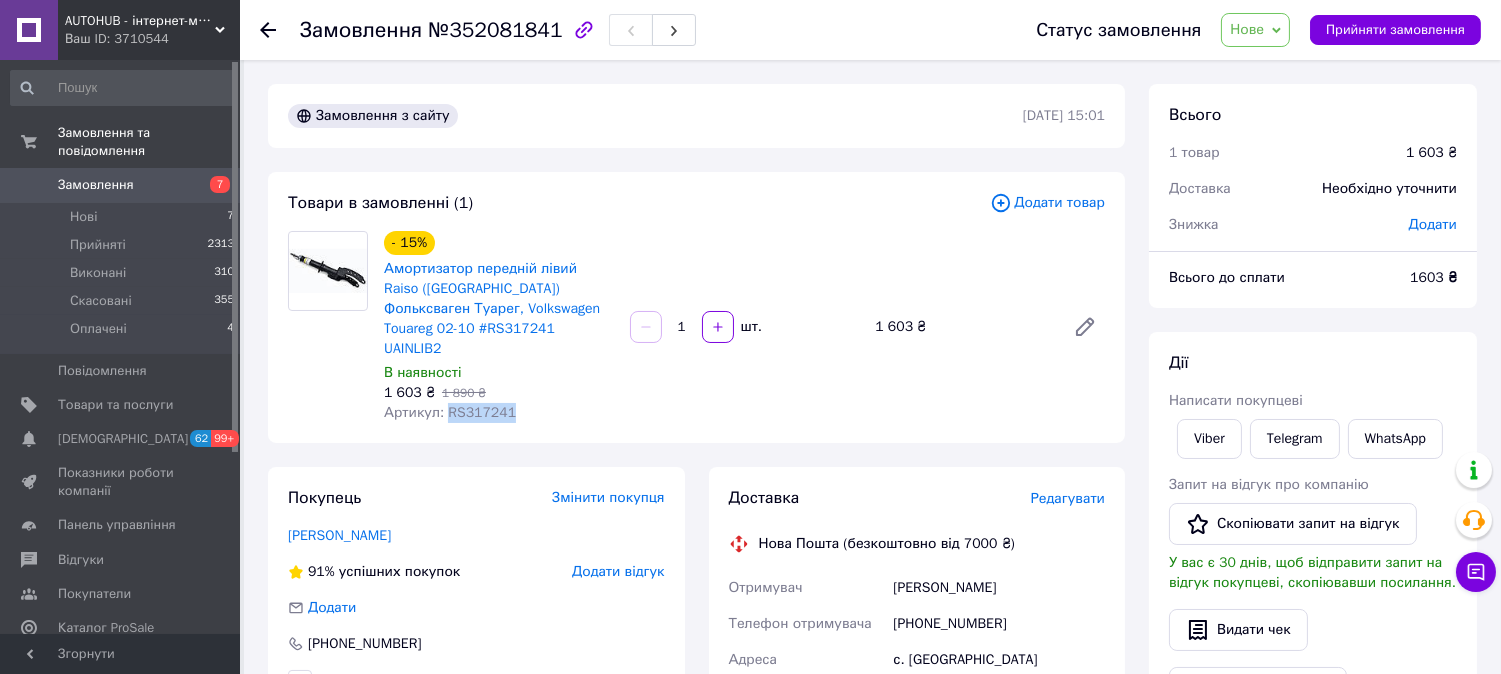 copy on "RS317241" 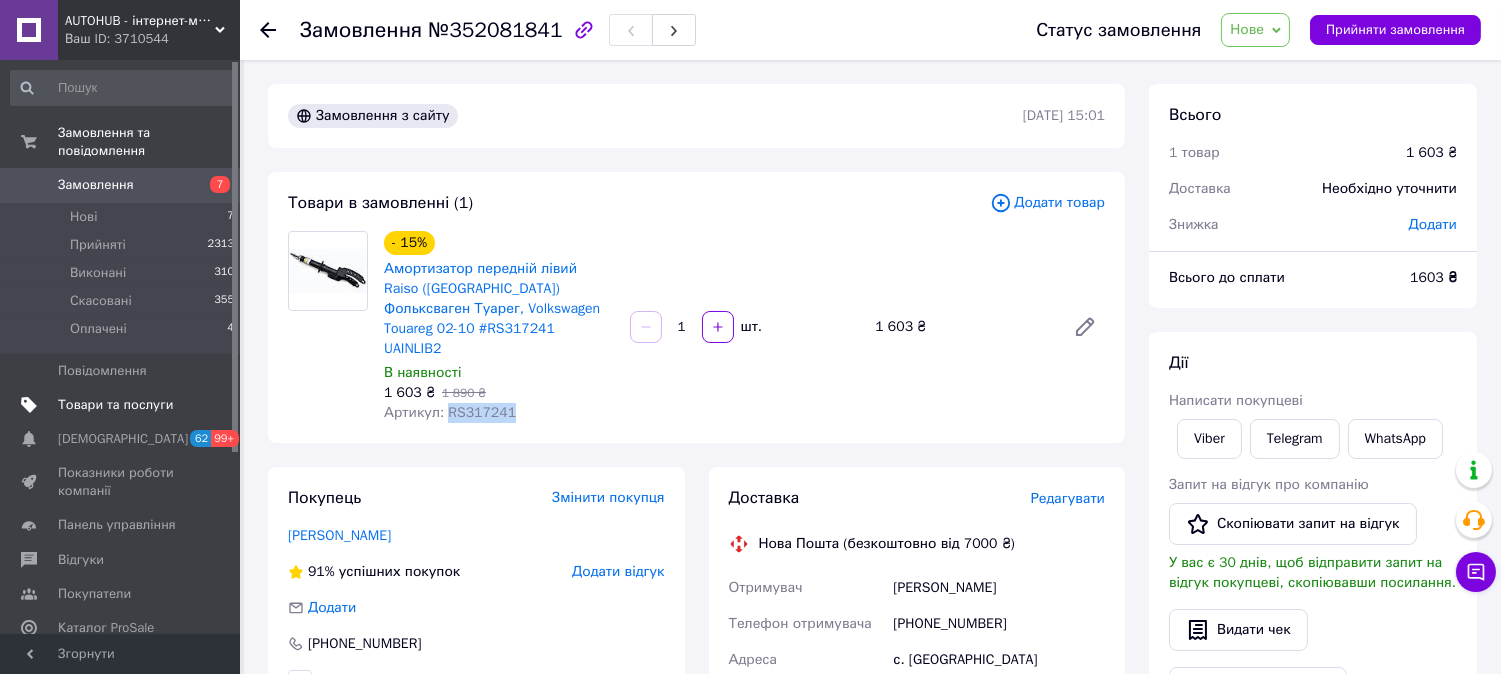 click on "Товари та послуги" at bounding box center [115, 405] 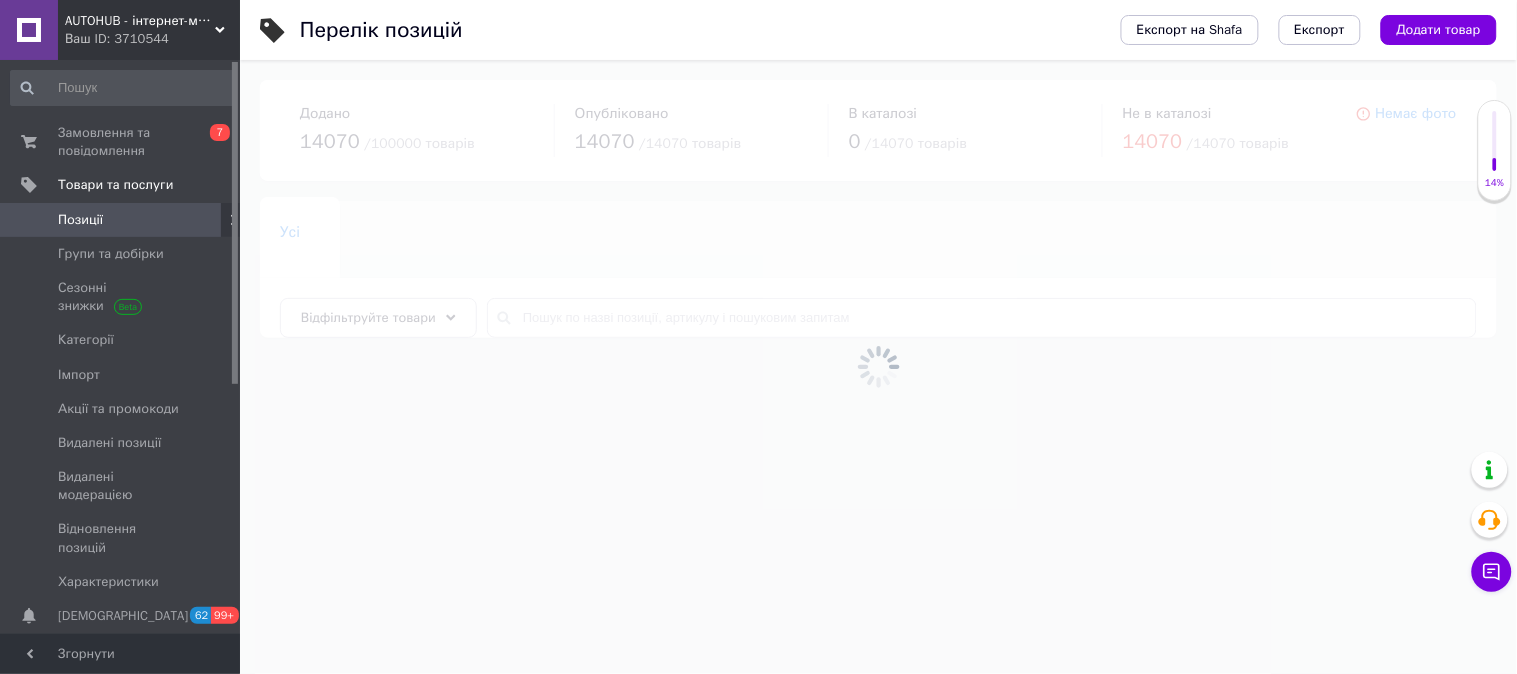 click at bounding box center (878, 367) 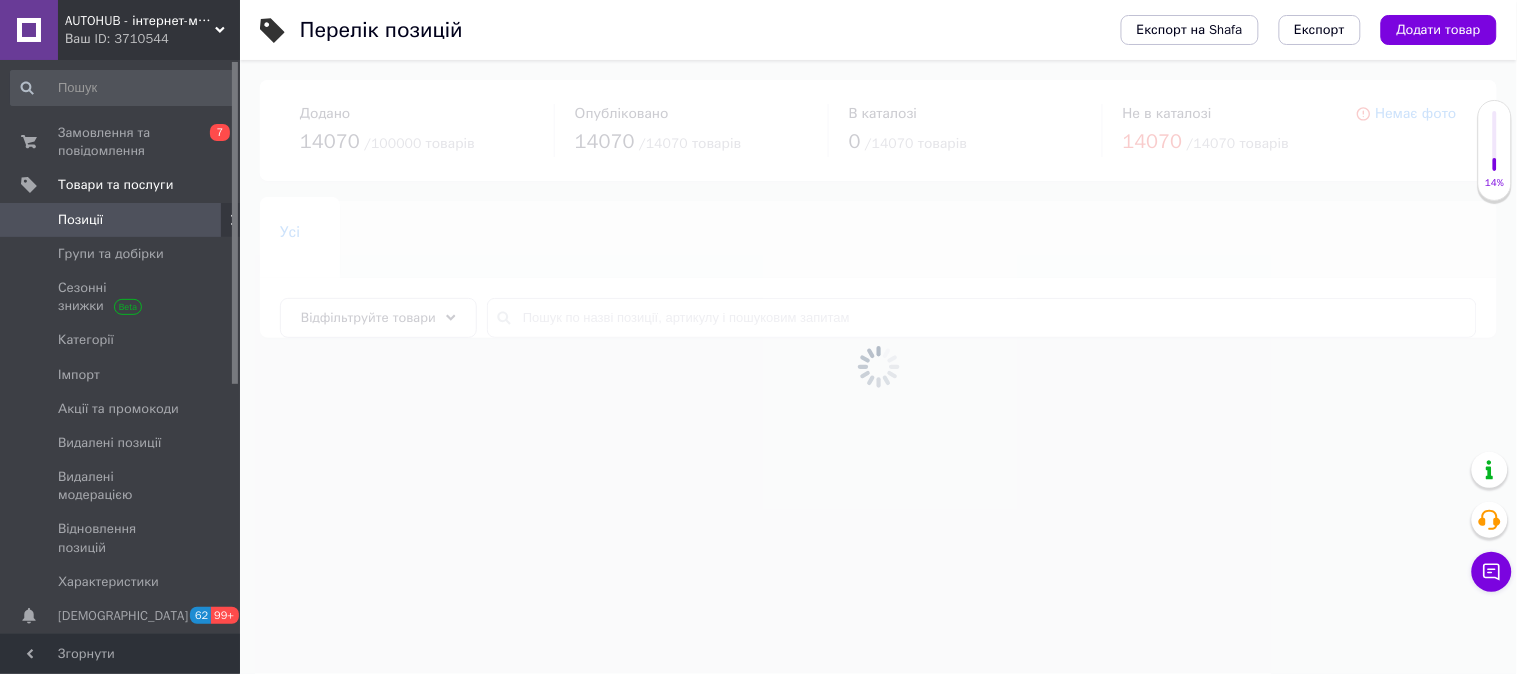 click at bounding box center [878, 367] 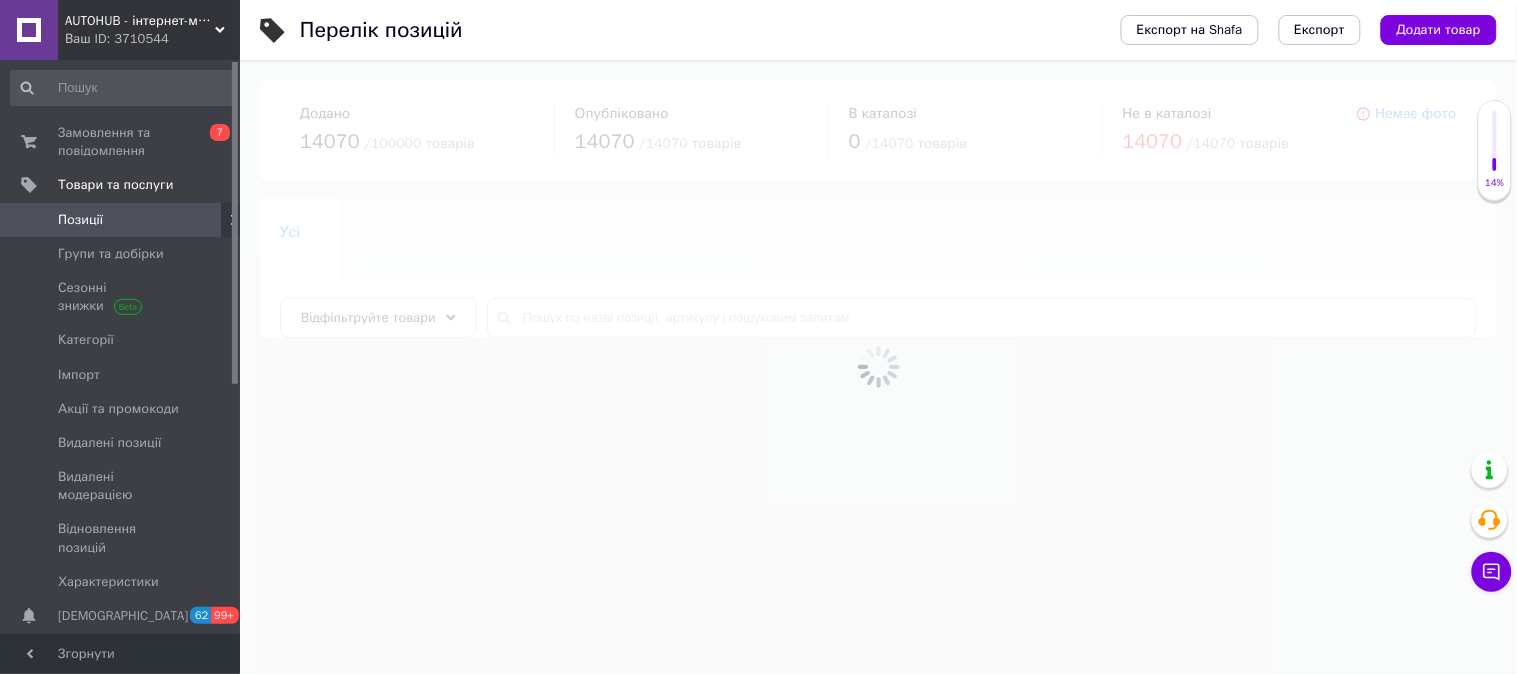 click at bounding box center (878, 367) 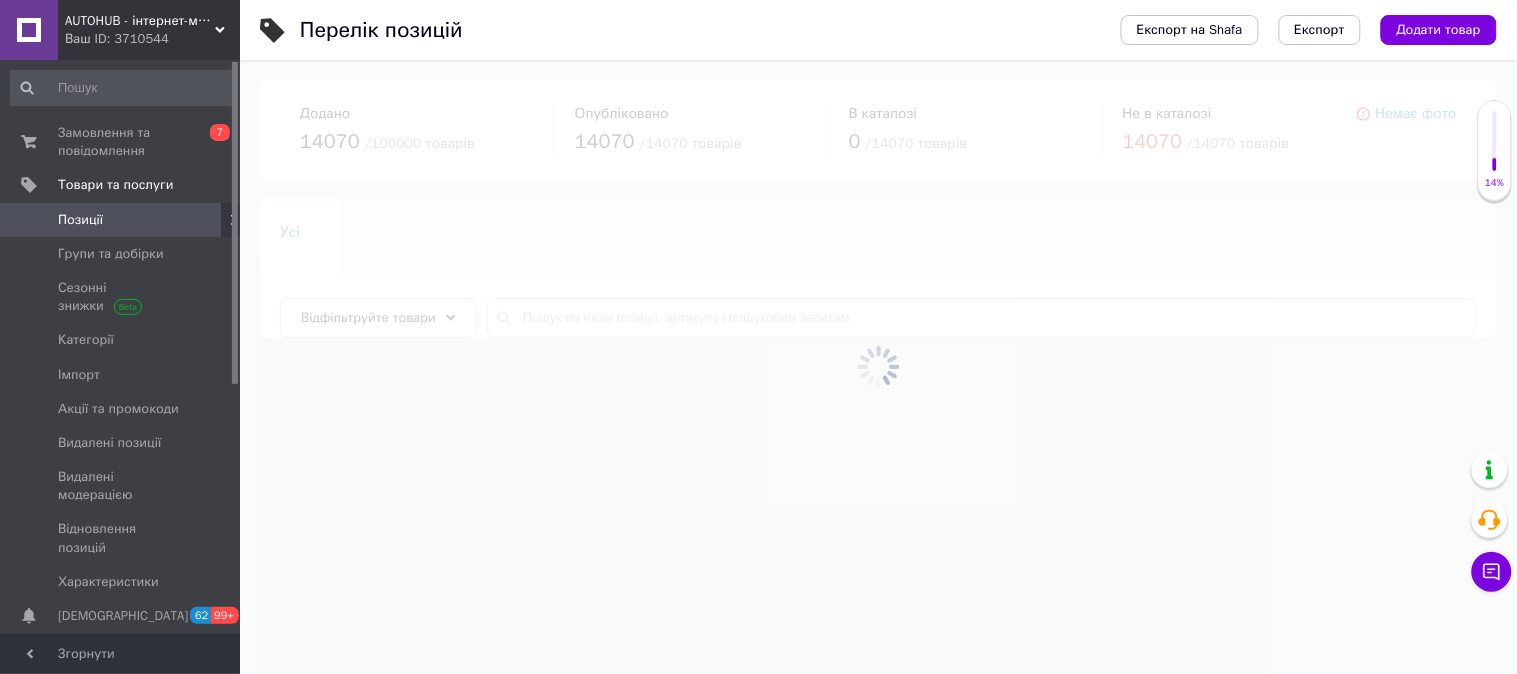 click at bounding box center [878, 367] 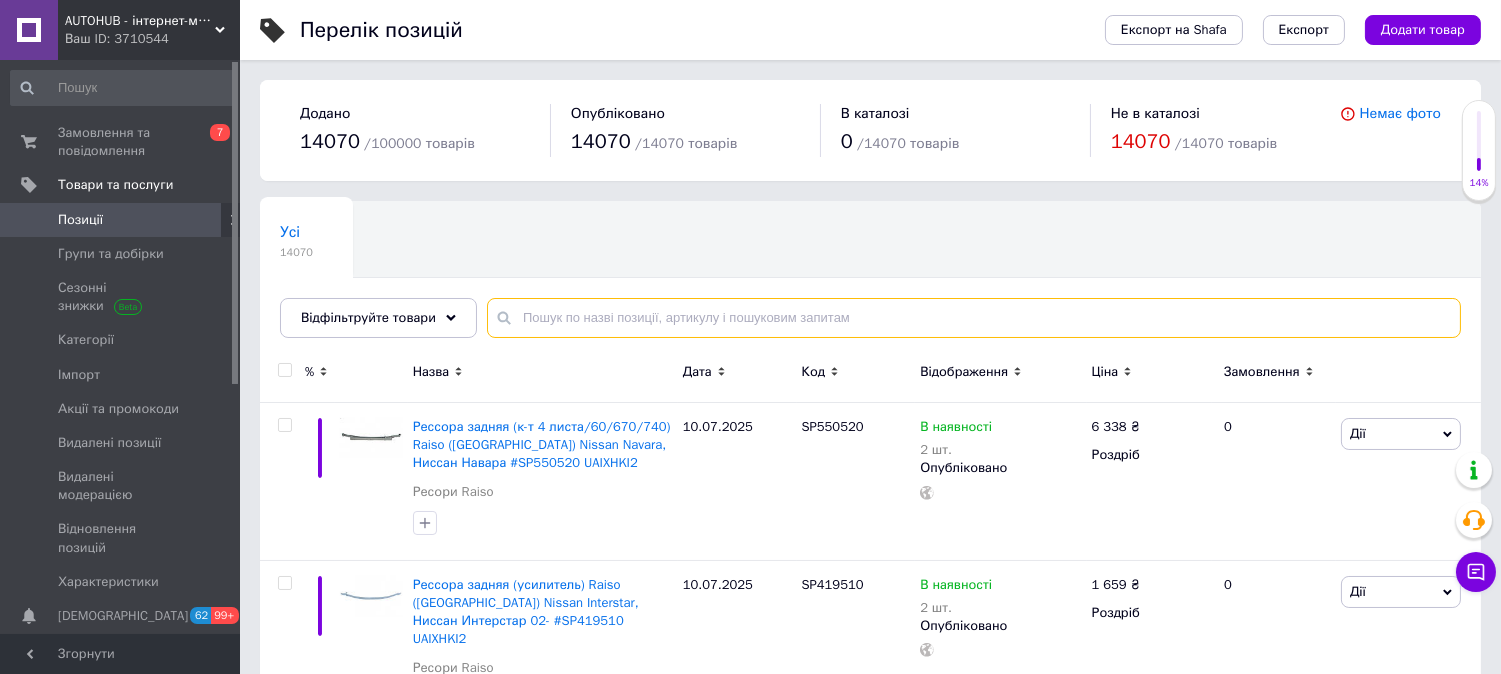 click at bounding box center [974, 318] 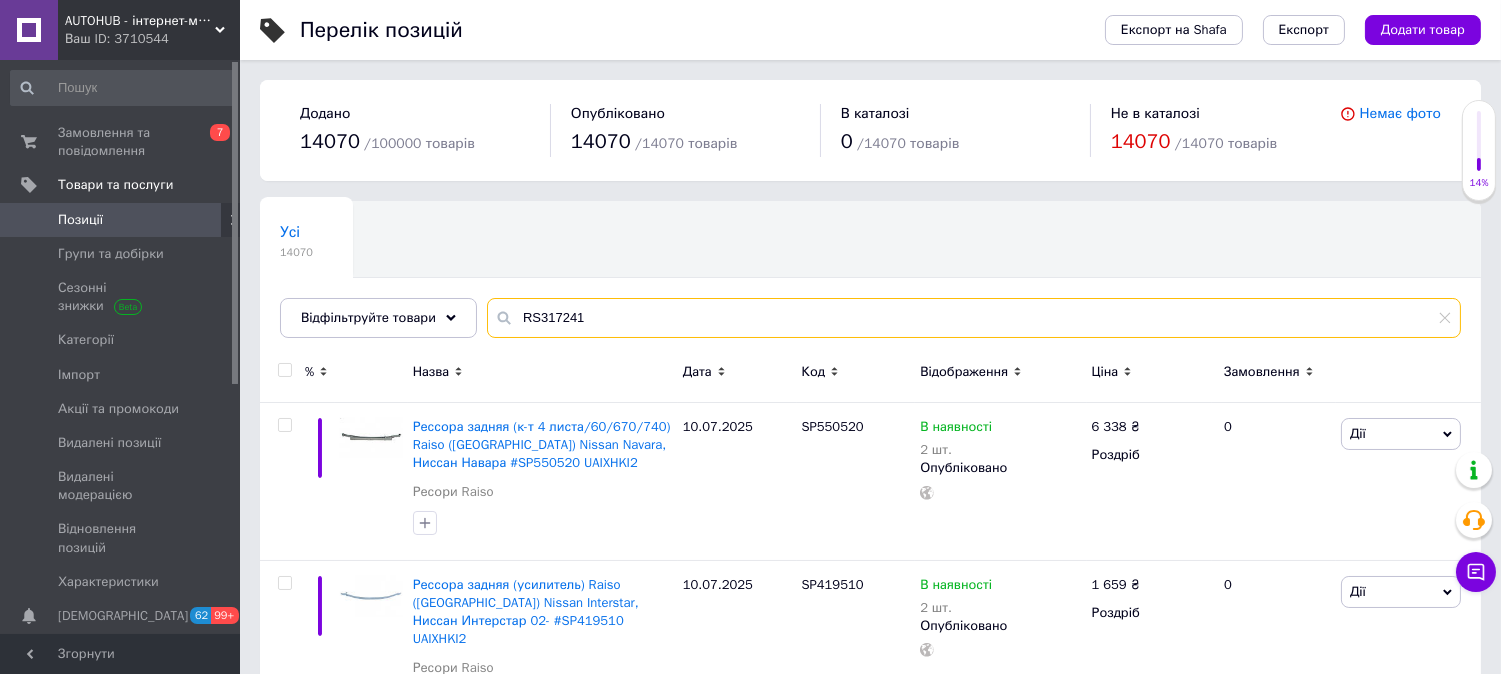 type on "RS317241" 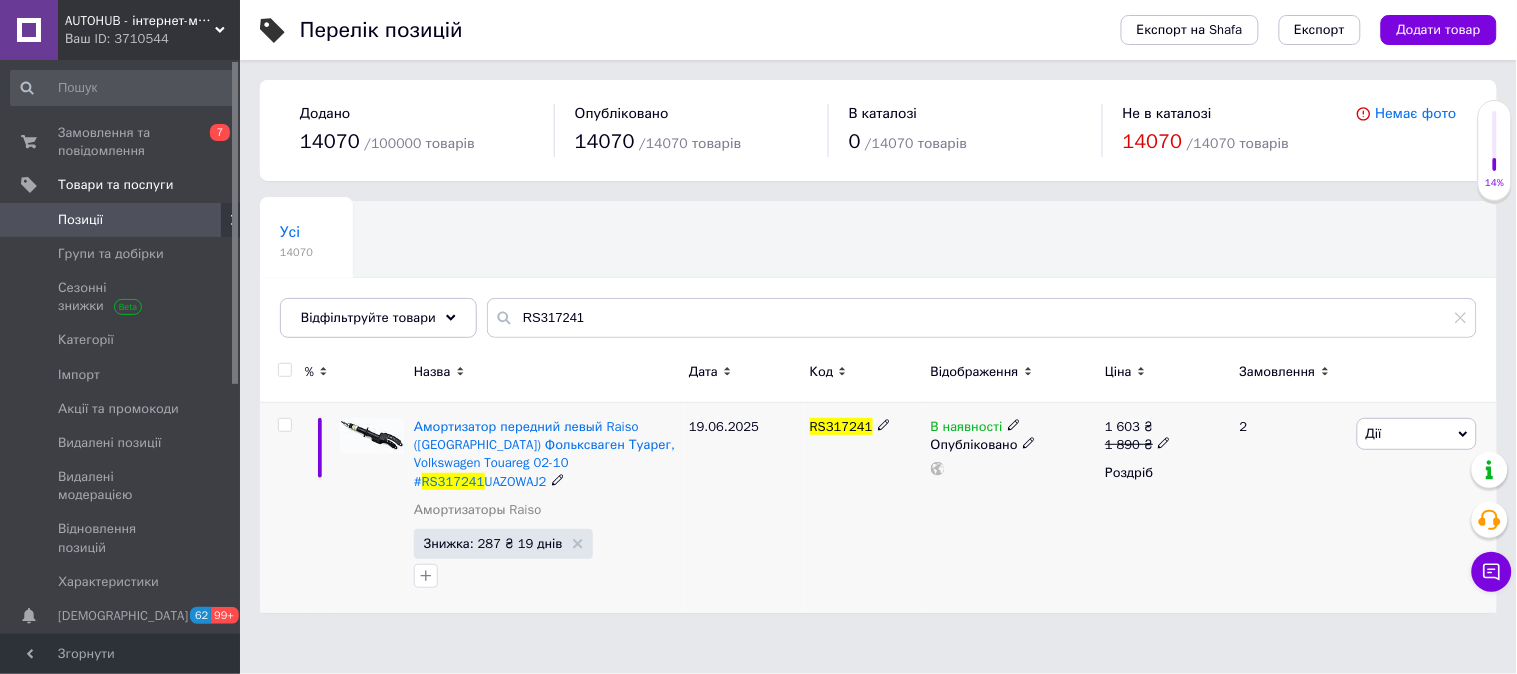 click 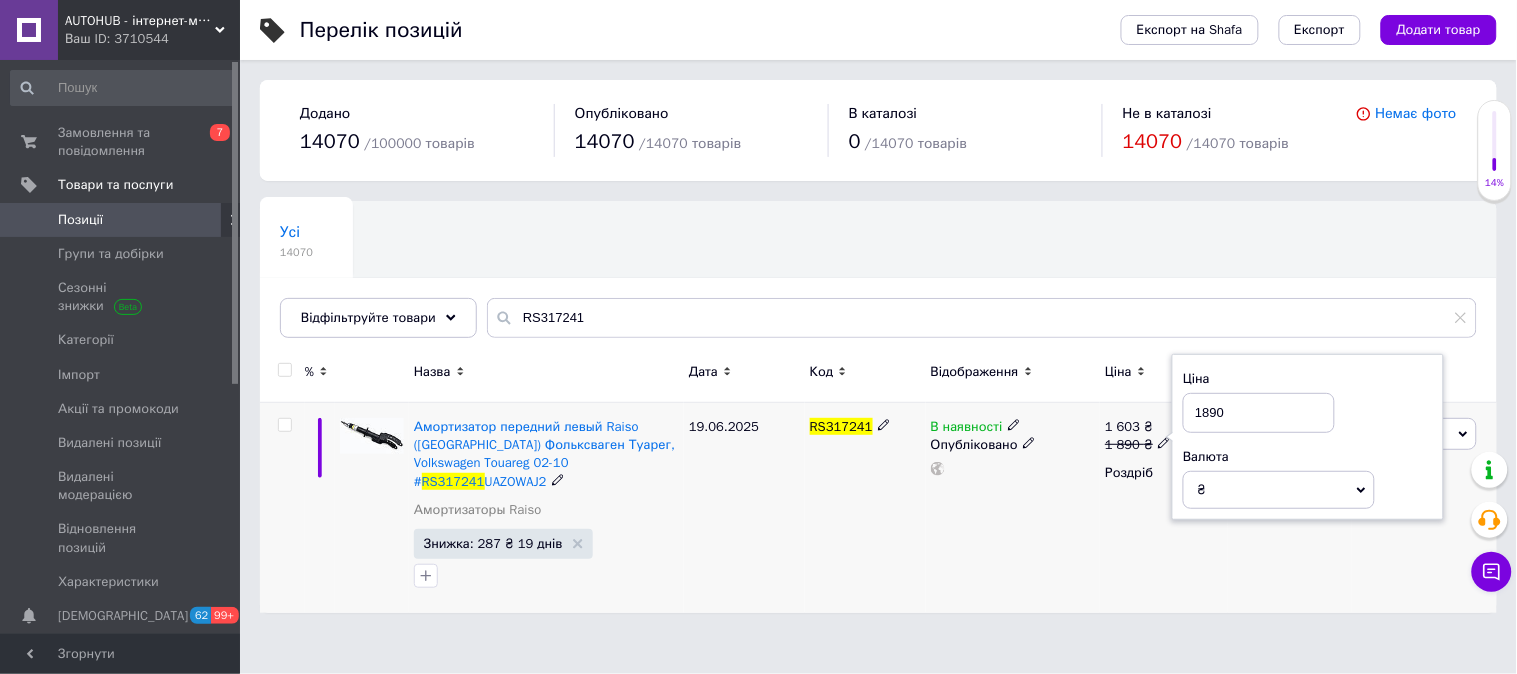 drag, startPoint x: 1208, startPoint y: 417, endPoint x: 1191, endPoint y: 412, distance: 17.720045 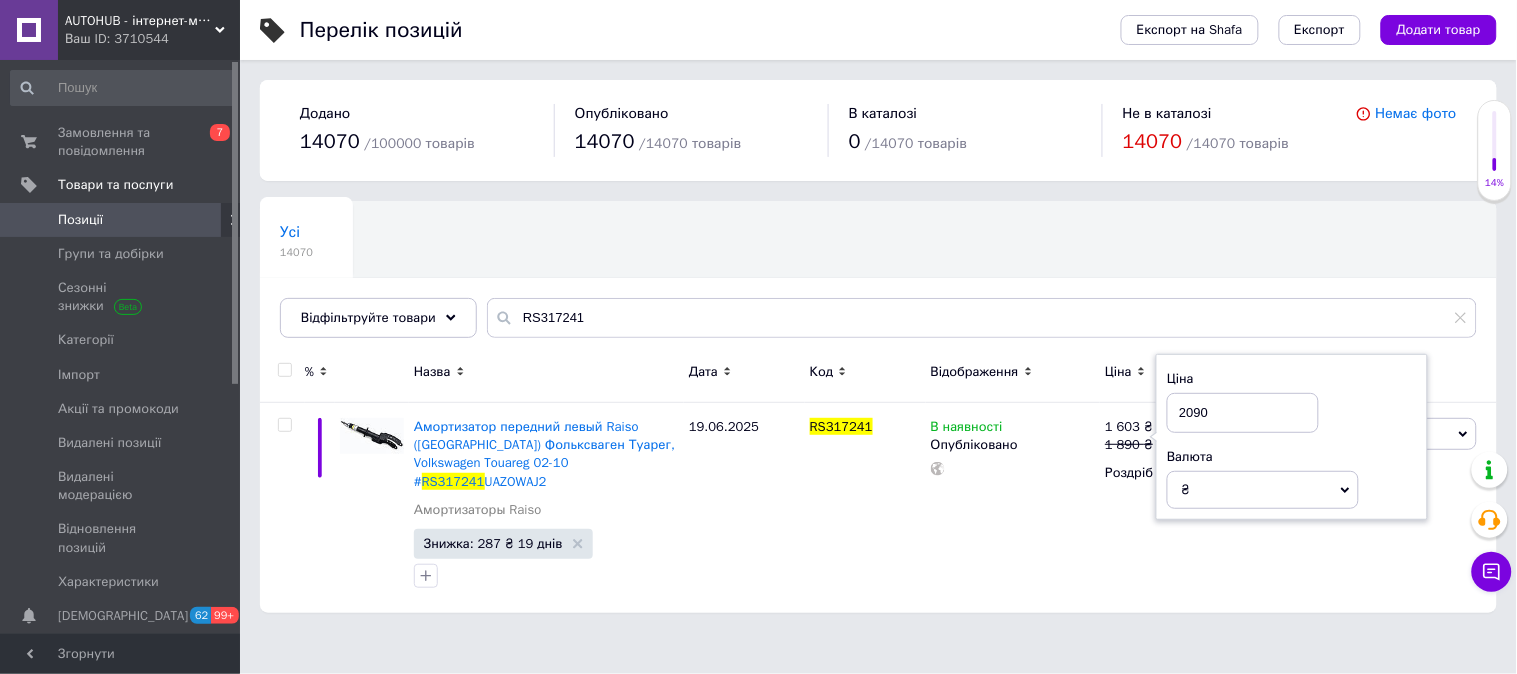 type on "2090" 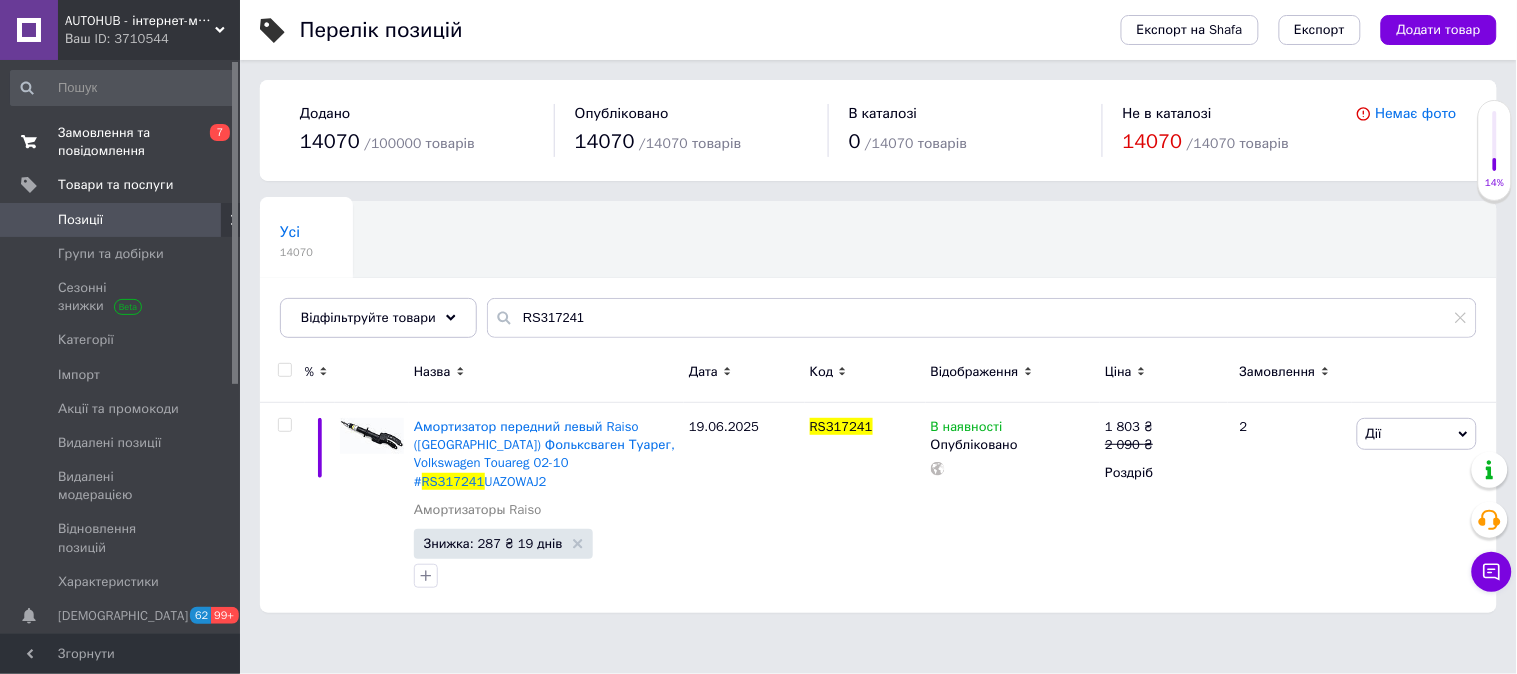 click on "0 7" at bounding box center [212, 142] 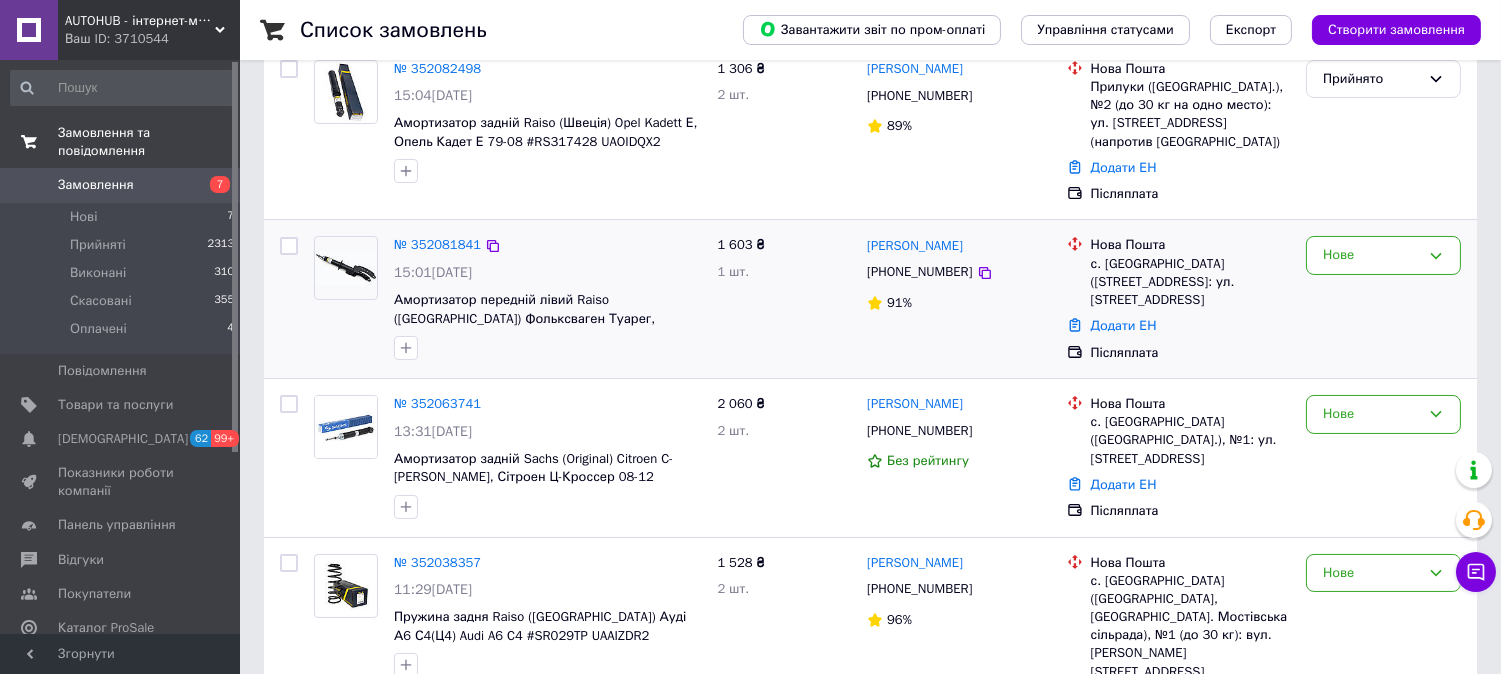 scroll, scrollTop: 222, scrollLeft: 0, axis: vertical 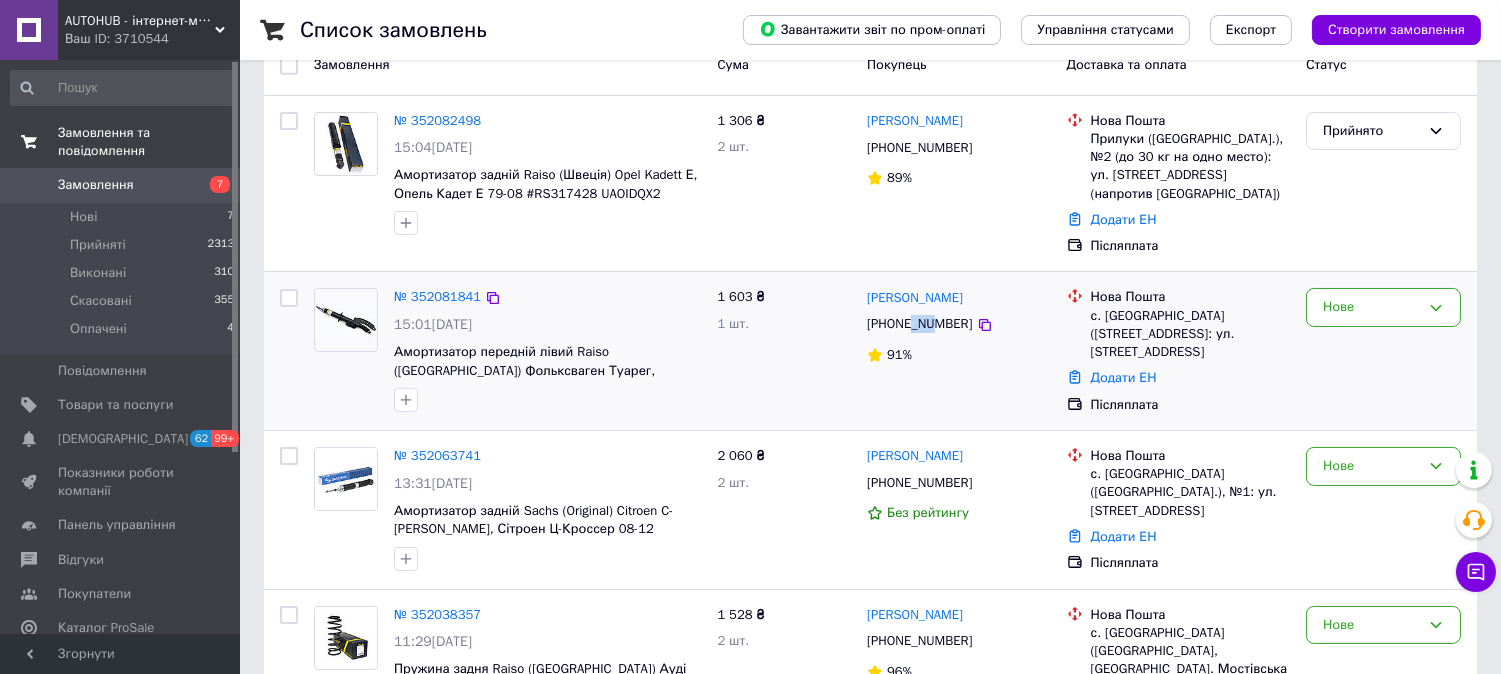 drag, startPoint x: 912, startPoint y: 323, endPoint x: 934, endPoint y: 331, distance: 23.409399 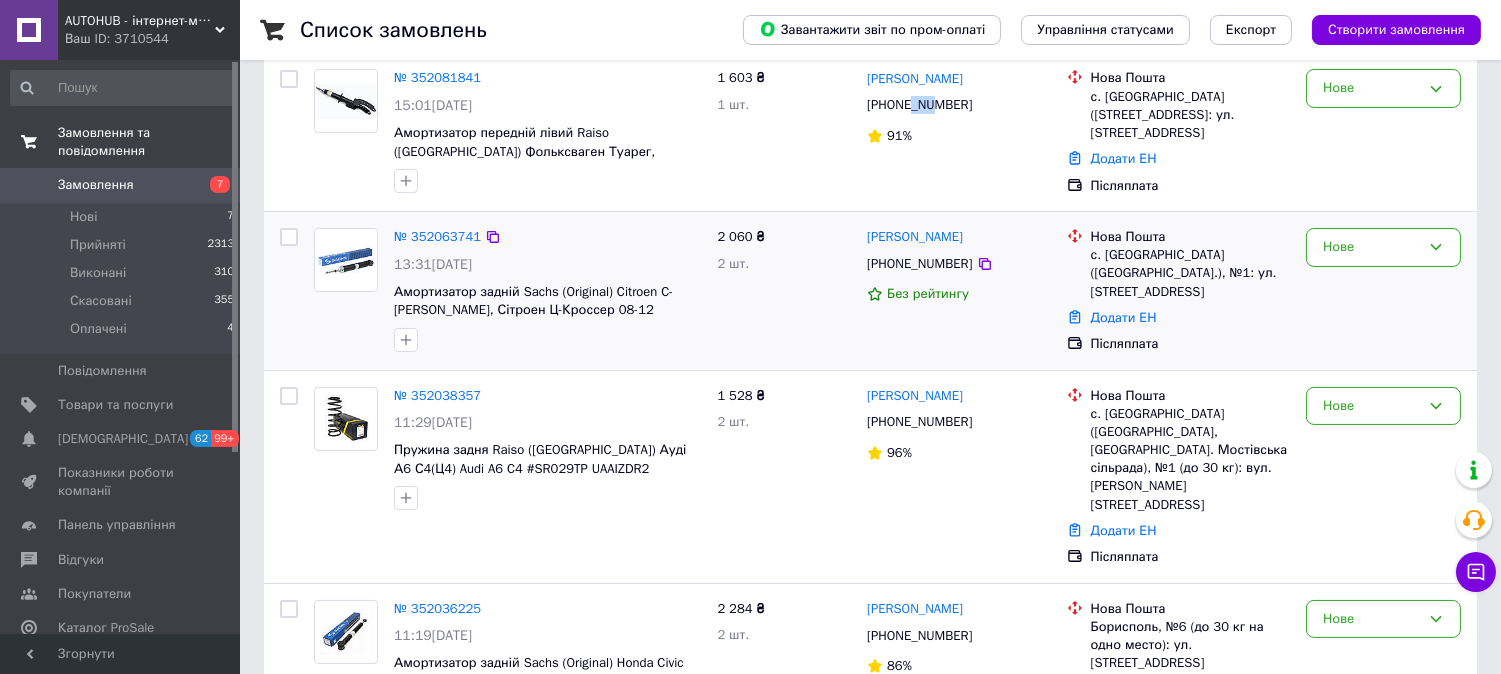 scroll, scrollTop: 444, scrollLeft: 0, axis: vertical 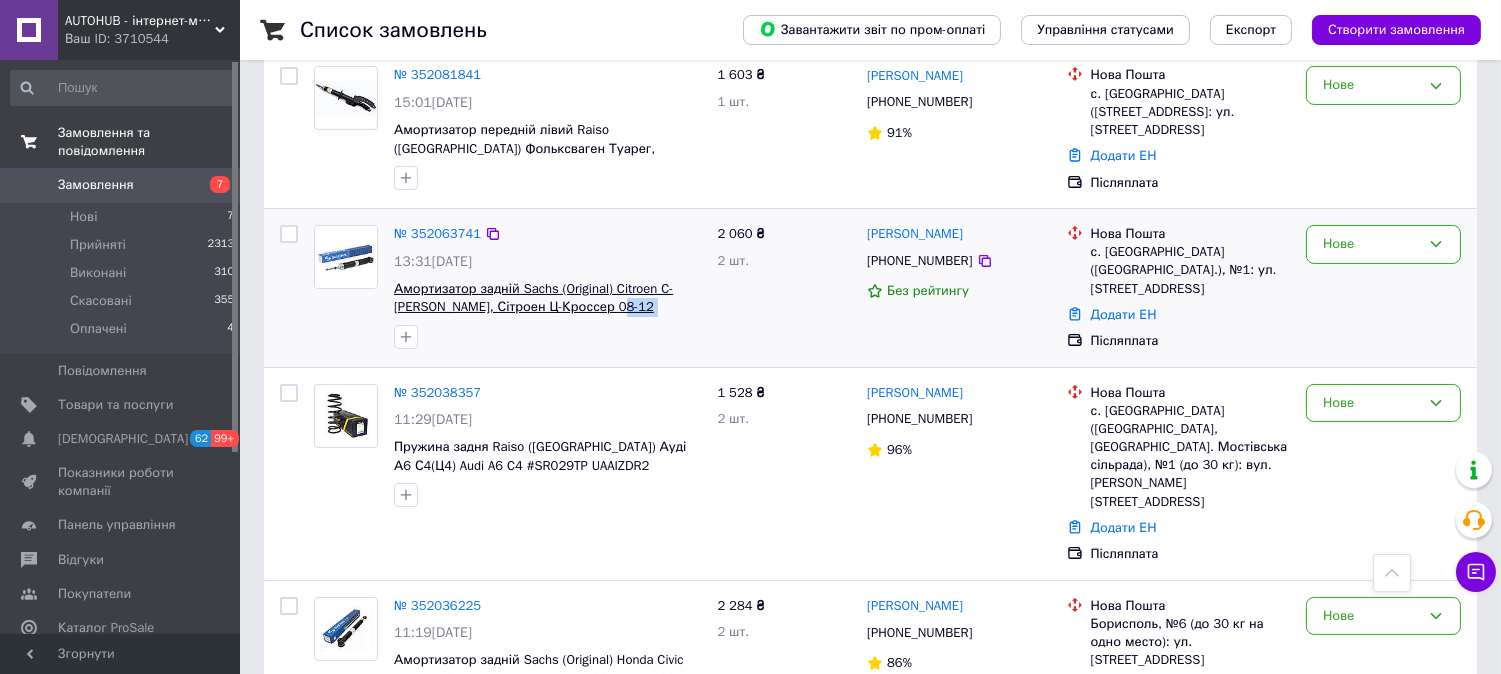 drag, startPoint x: 656, startPoint y: 335, endPoint x: 604, endPoint y: 331, distance: 52.153618 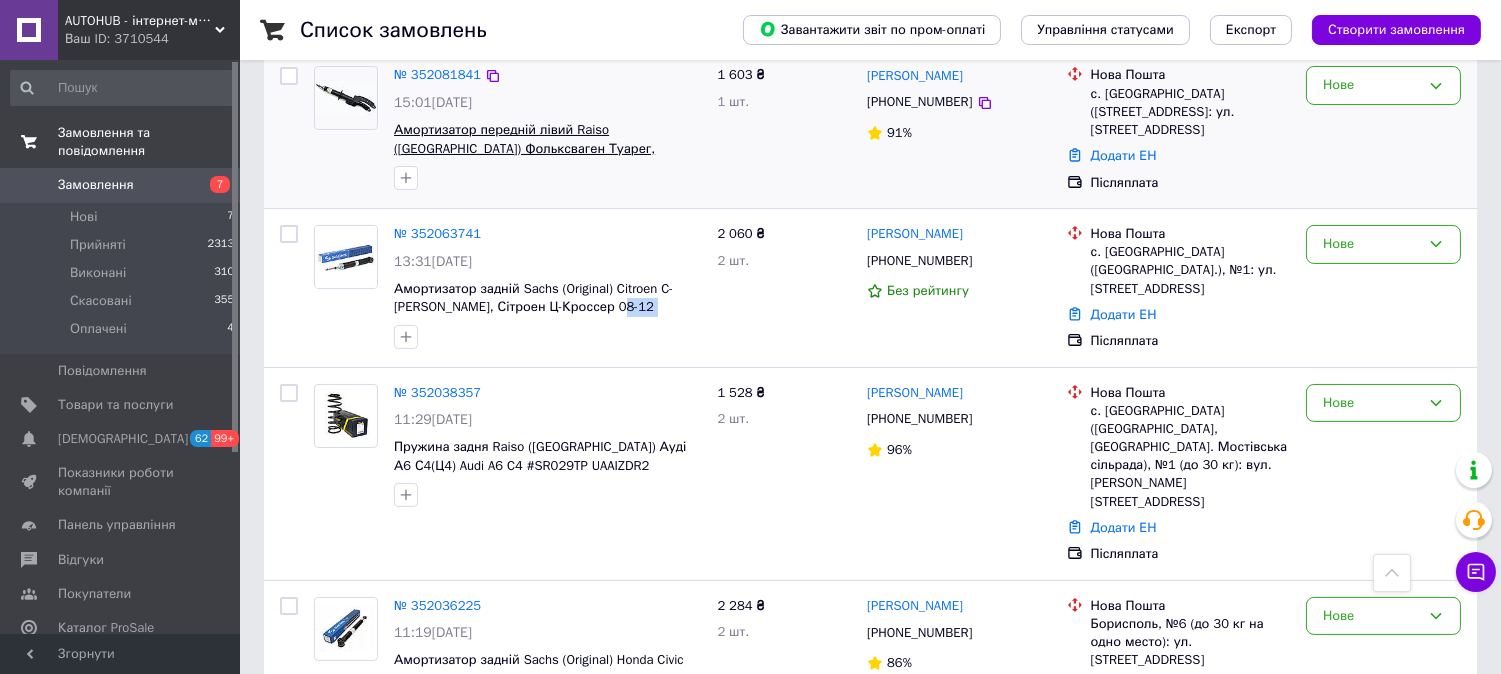 copy on "317100 UADXQSZ2" 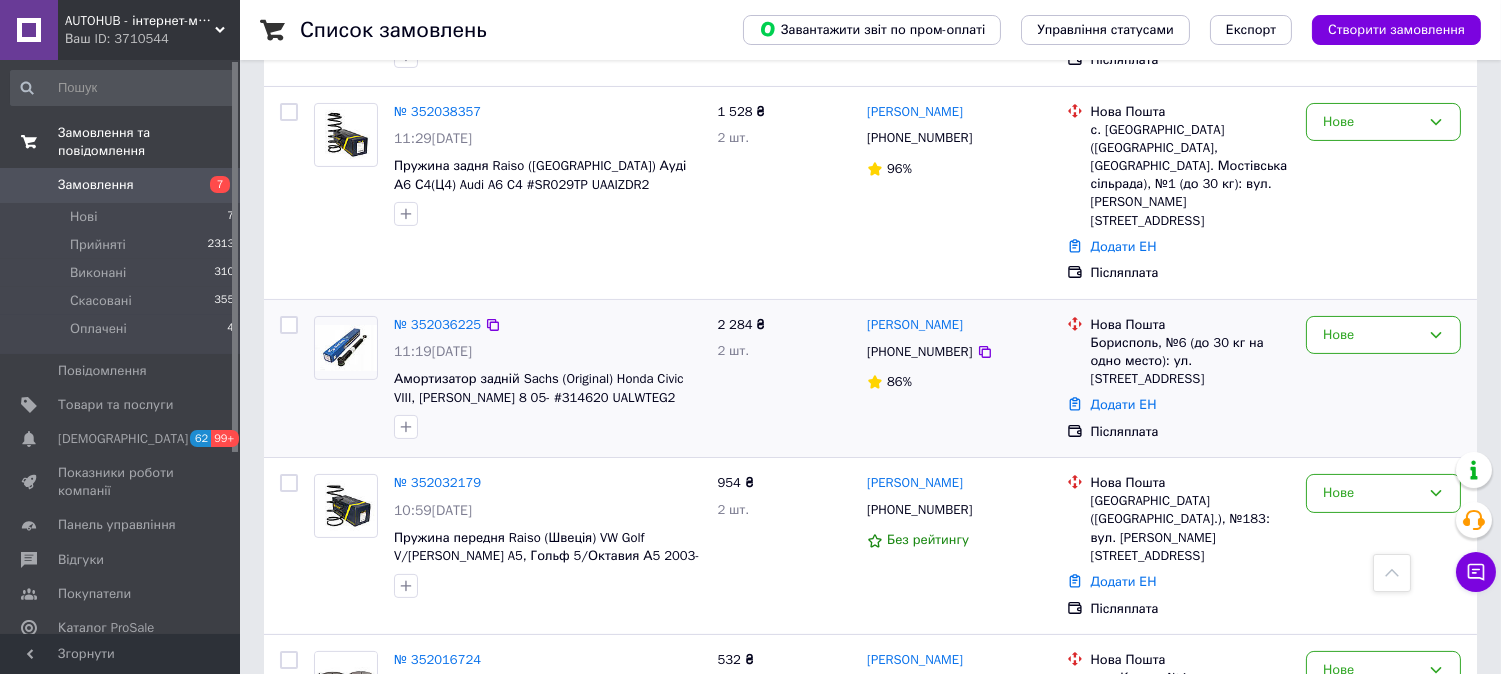 scroll, scrollTop: 777, scrollLeft: 0, axis: vertical 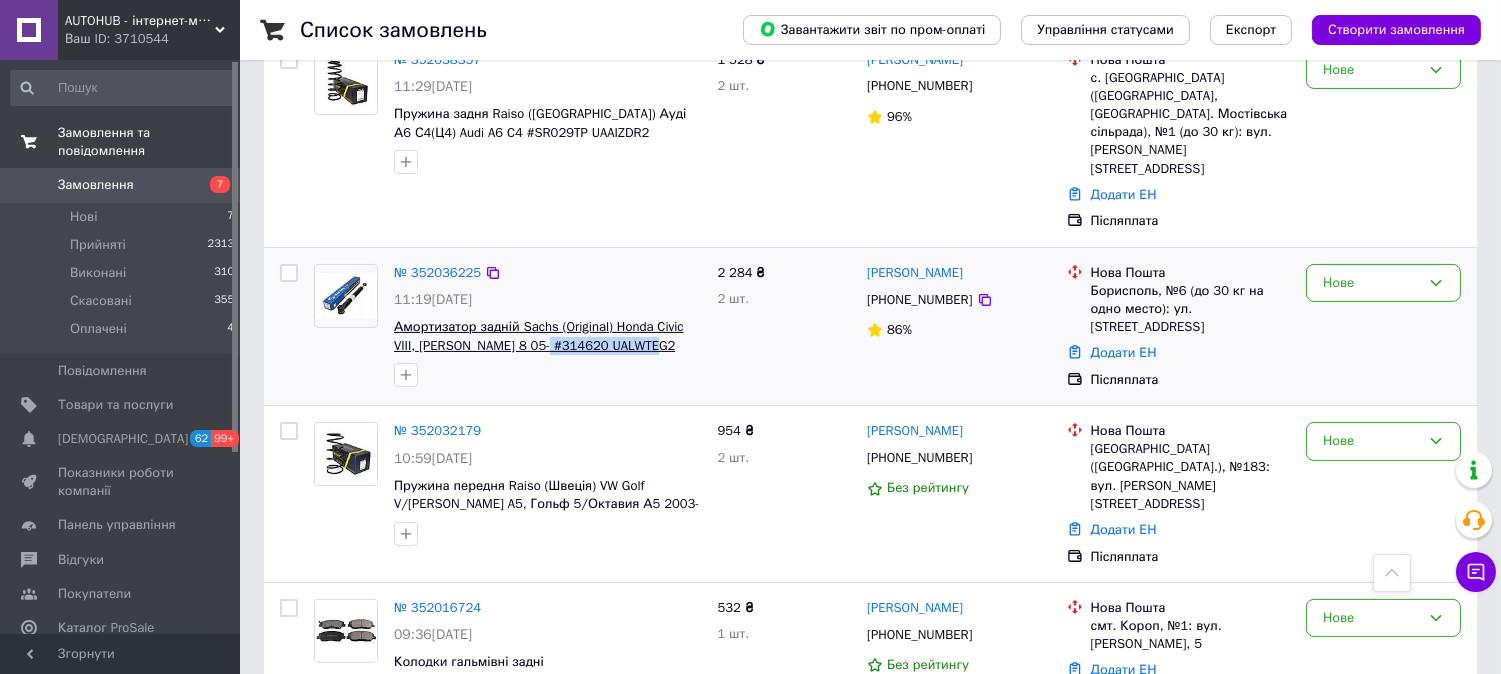 drag, startPoint x: 655, startPoint y: 324, endPoint x: 528, endPoint y: 330, distance: 127.141655 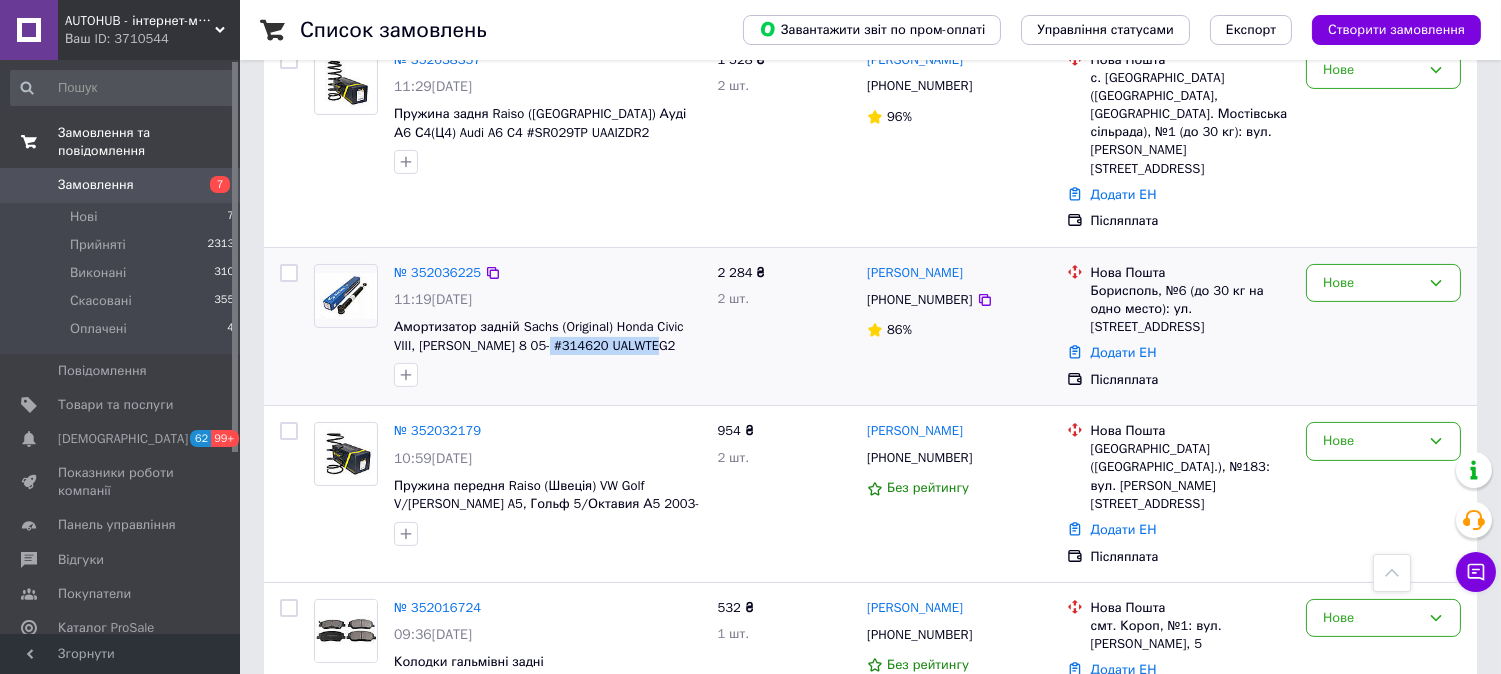 copy on "314620 UALWTEG2" 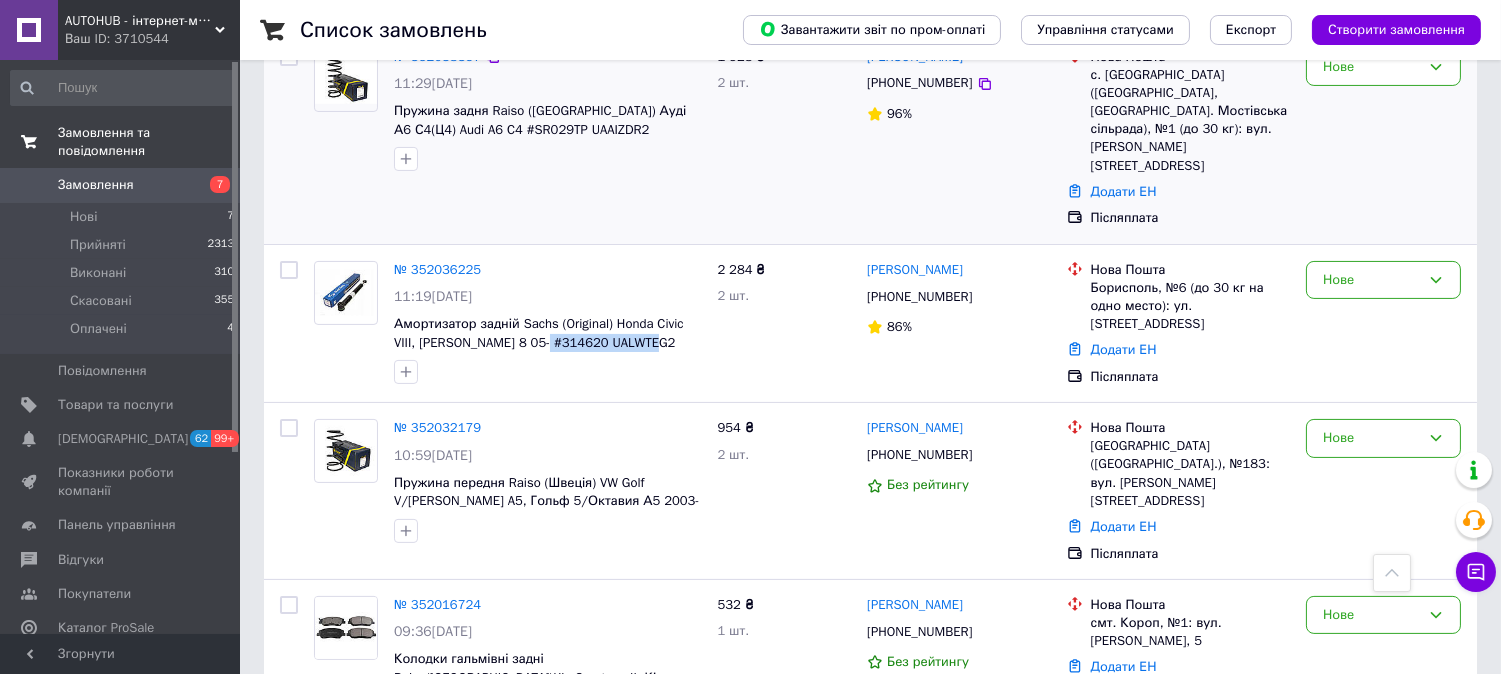 scroll, scrollTop: 777, scrollLeft: 0, axis: vertical 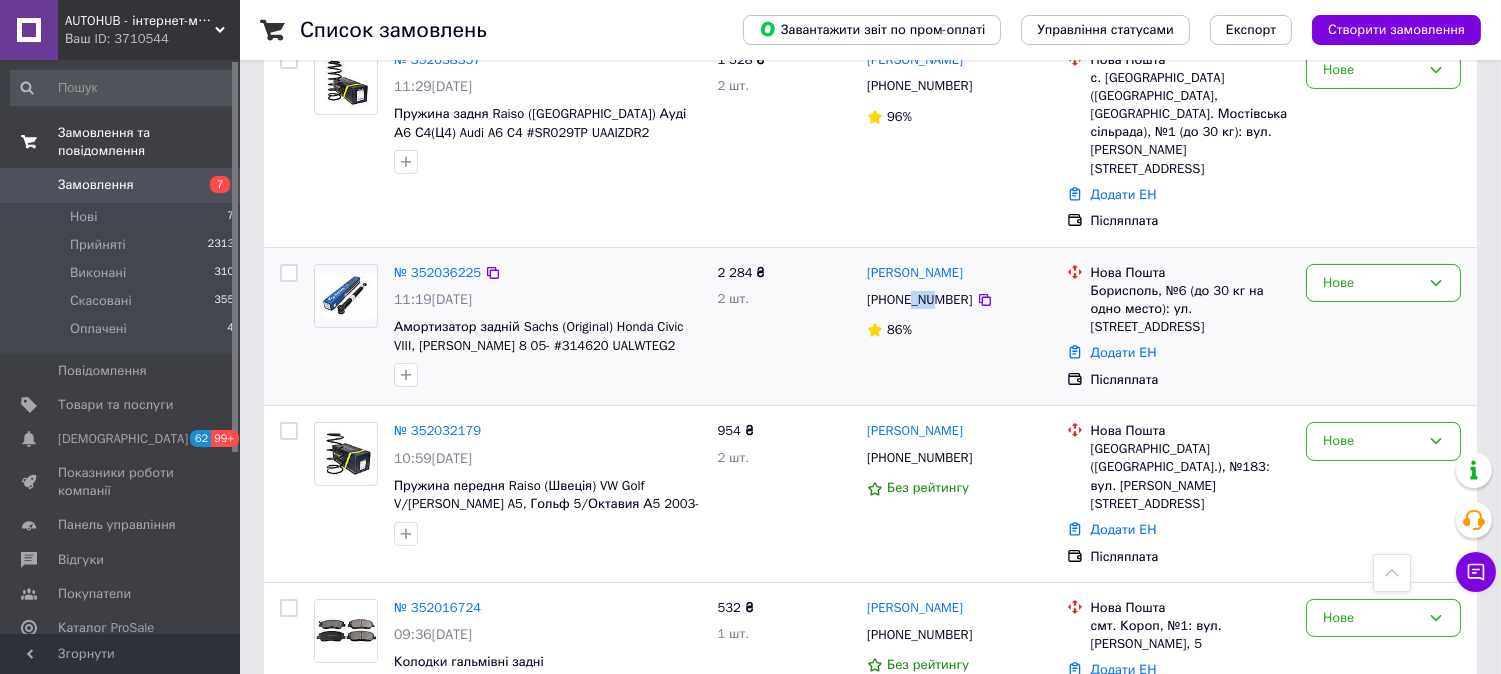 drag, startPoint x: 912, startPoint y: 280, endPoint x: 935, endPoint y: 283, distance: 23.194826 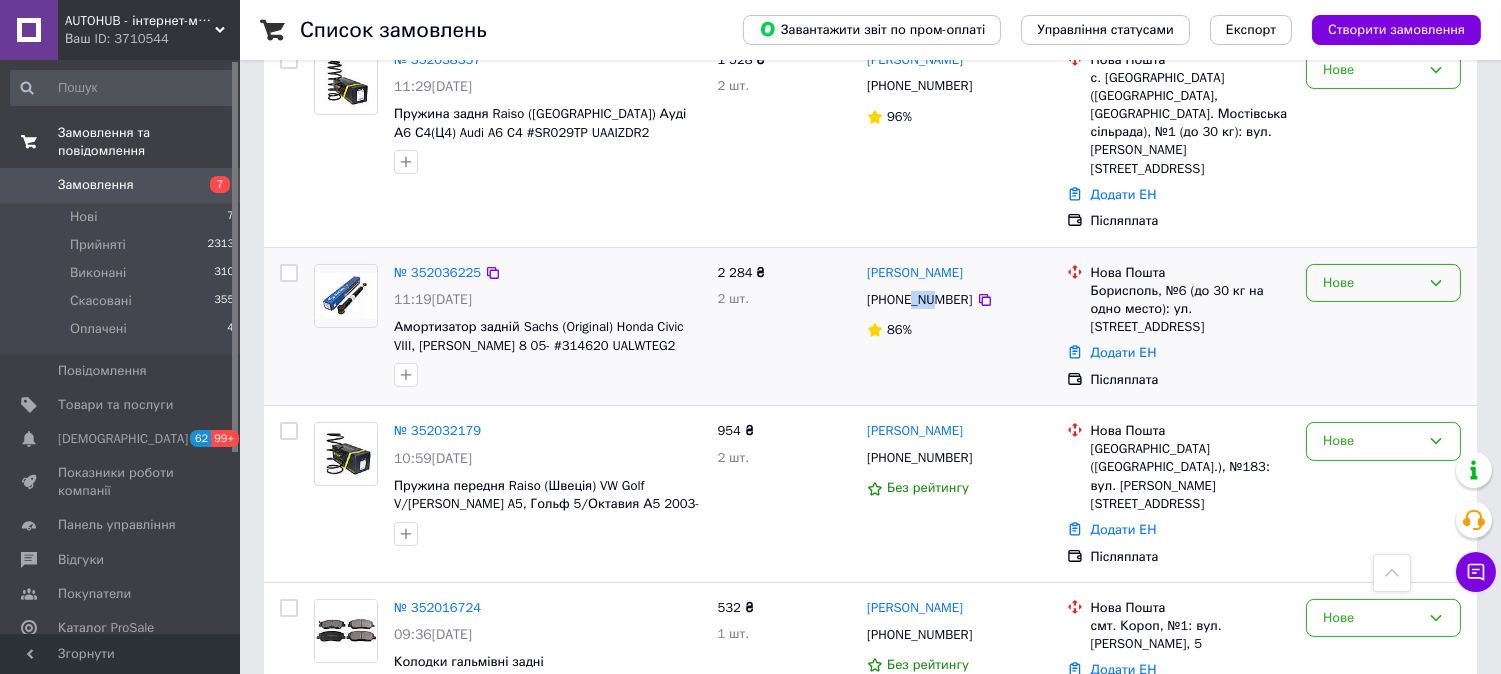 click on "Нове" at bounding box center (1371, 283) 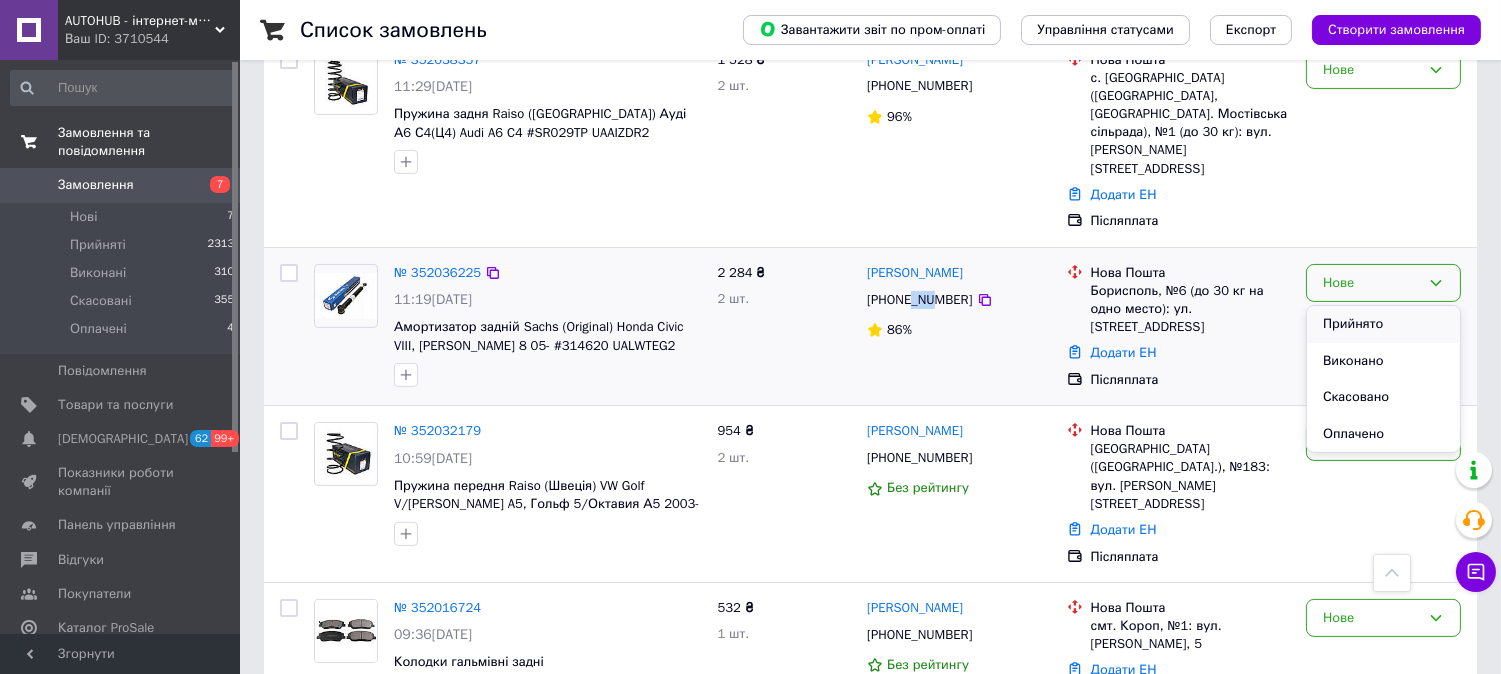 click on "Прийнято" at bounding box center (1383, 324) 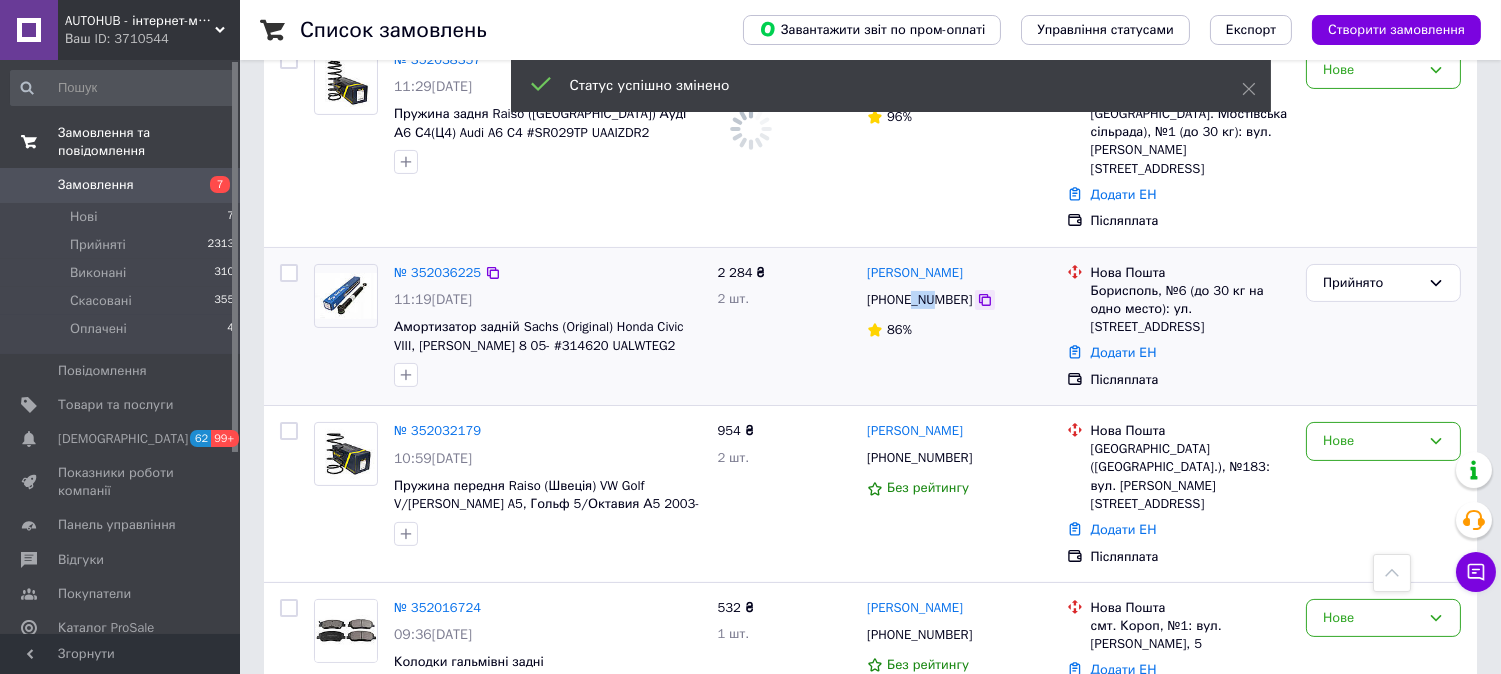 click 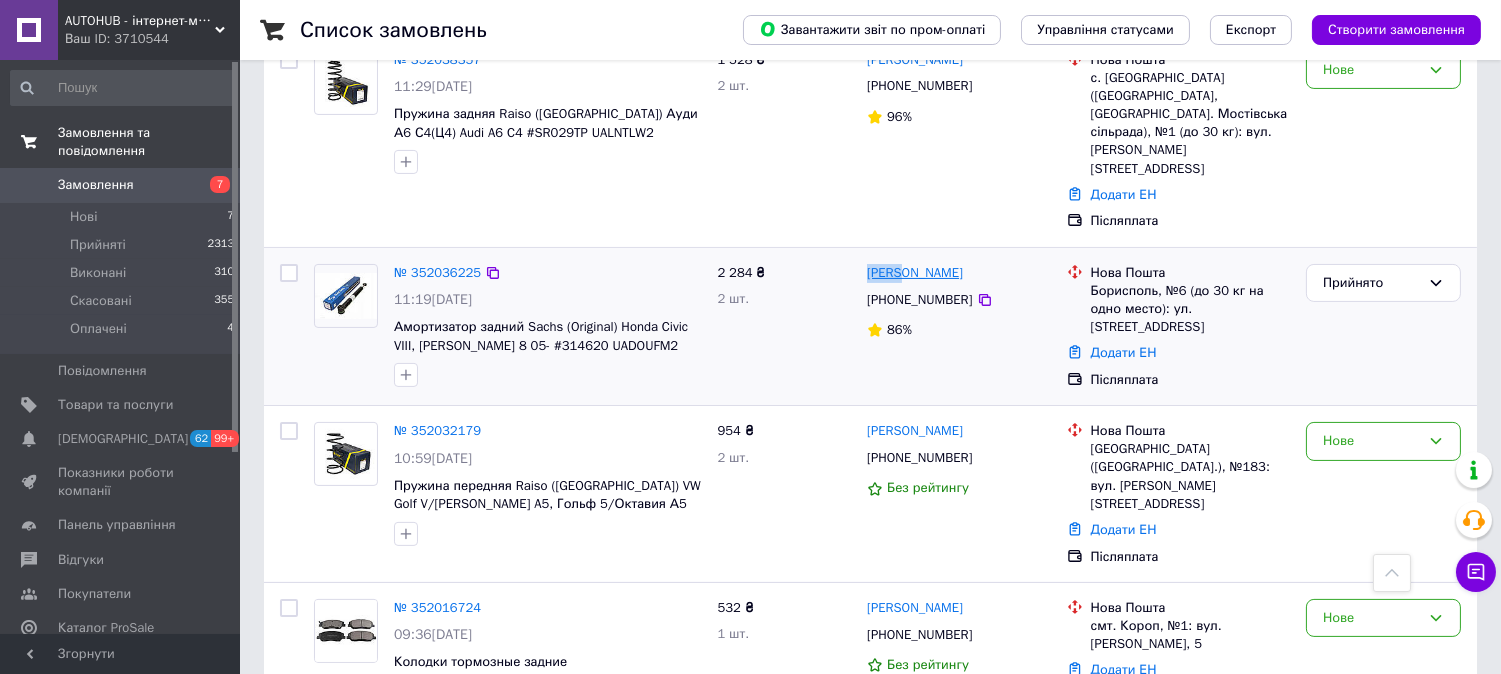 drag, startPoint x: 865, startPoint y: 251, endPoint x: 898, endPoint y: 257, distance: 33.54102 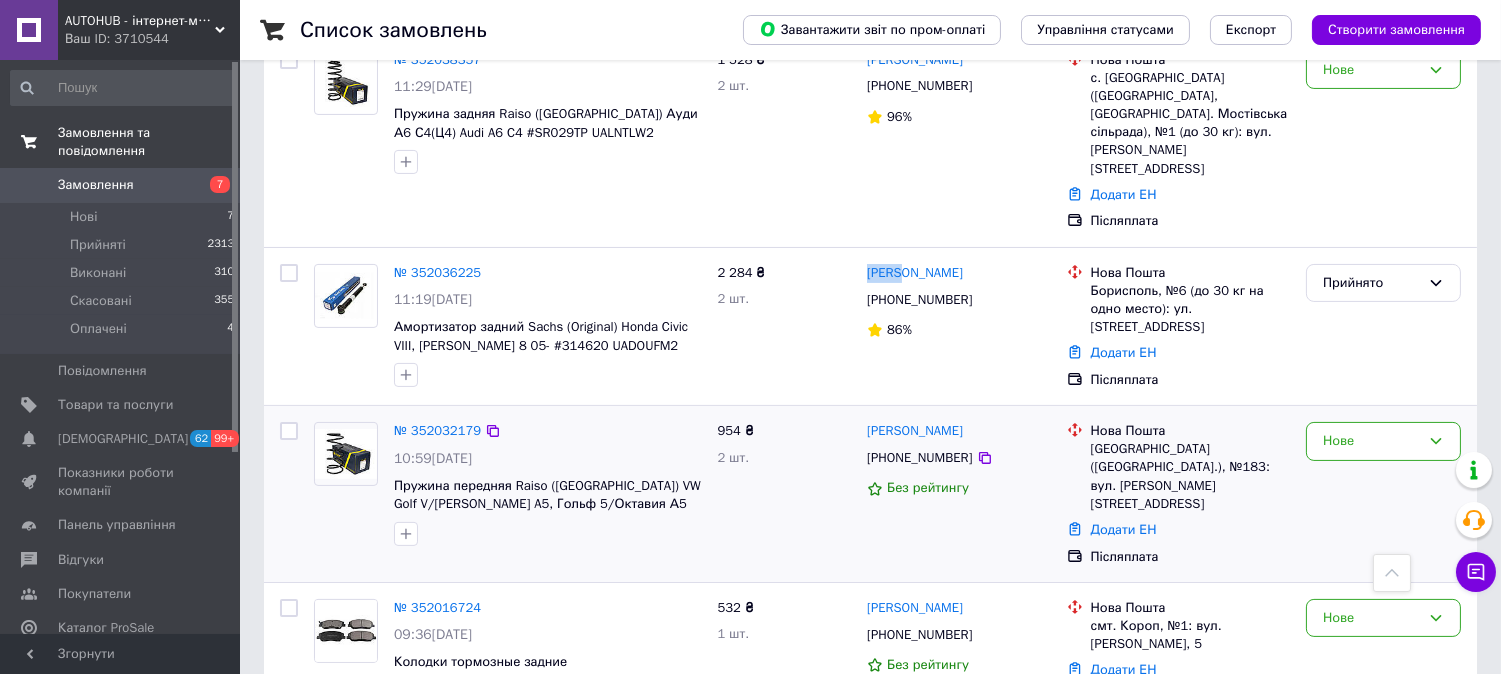 copy on "[PERSON_NAME]" 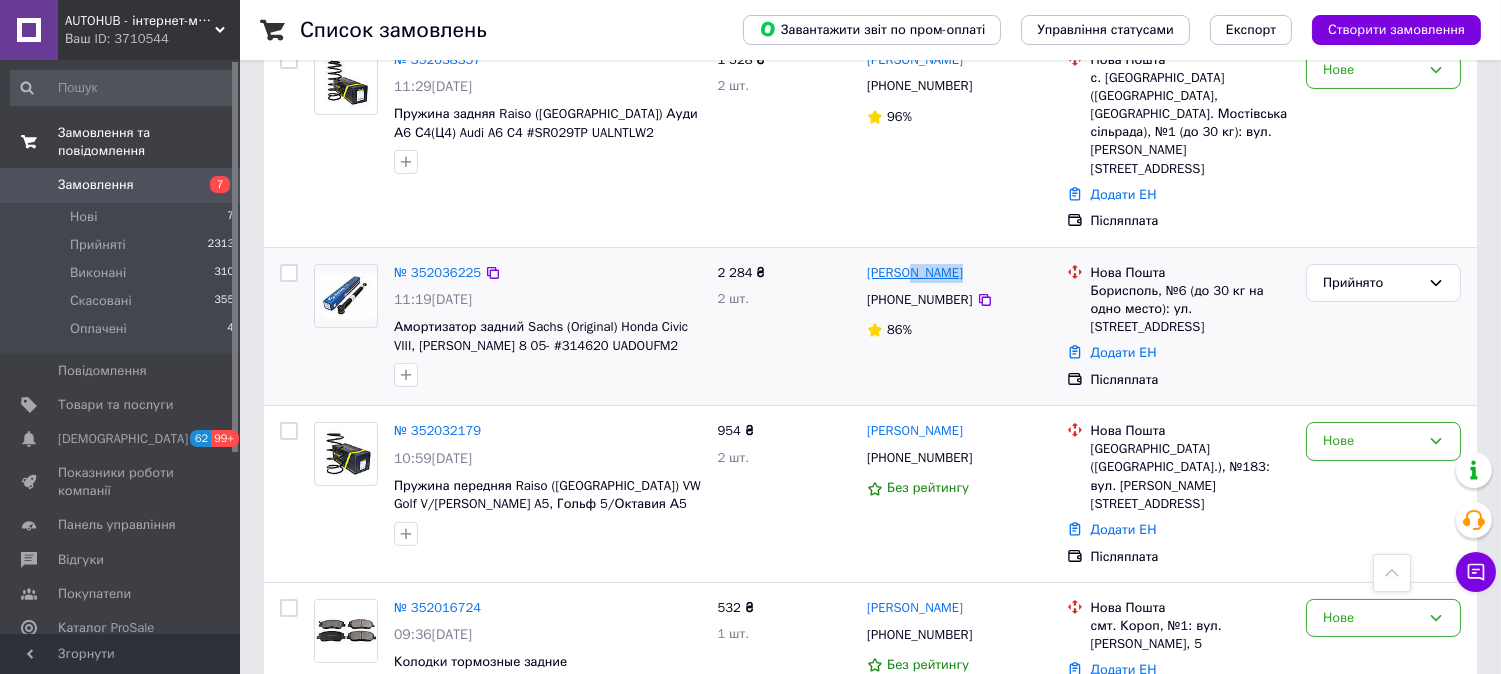drag, startPoint x: 974, startPoint y: 251, endPoint x: 906, endPoint y: 246, distance: 68.18358 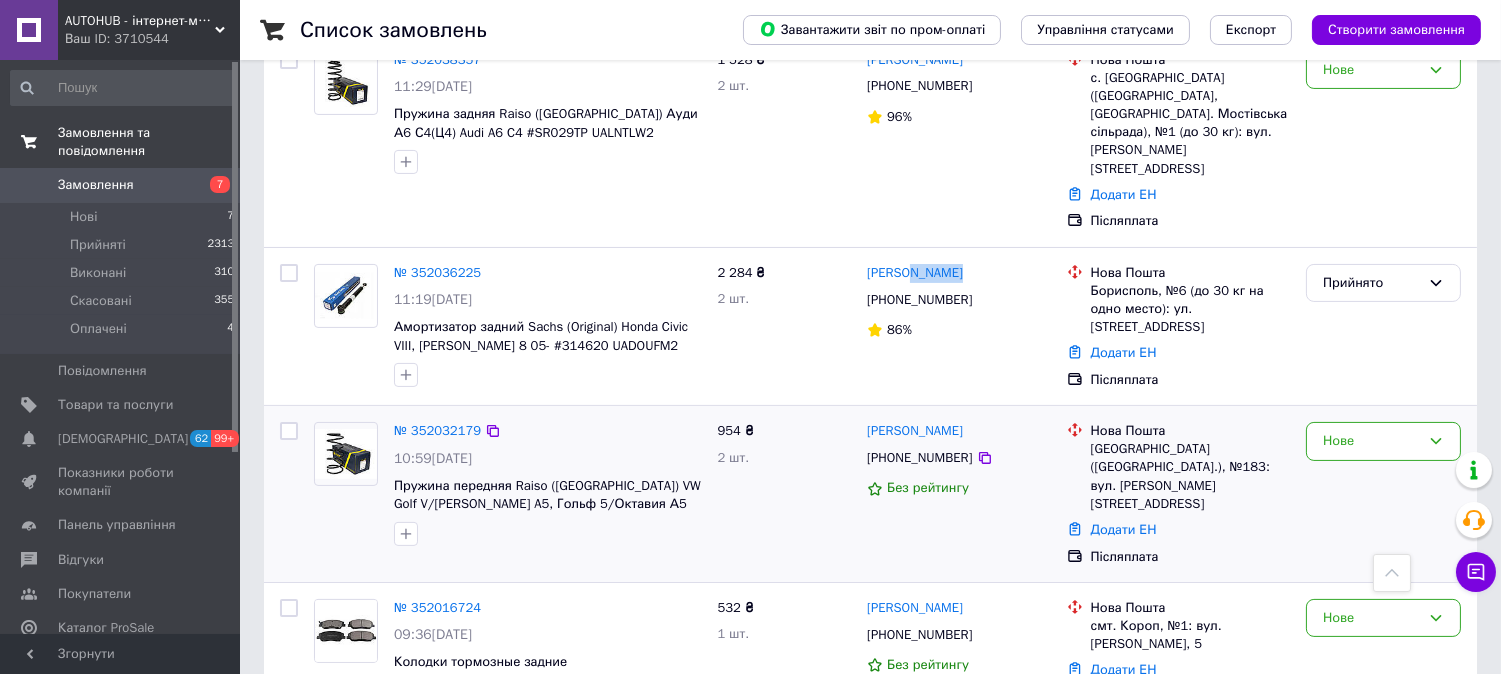 copy on "[PERSON_NAME]" 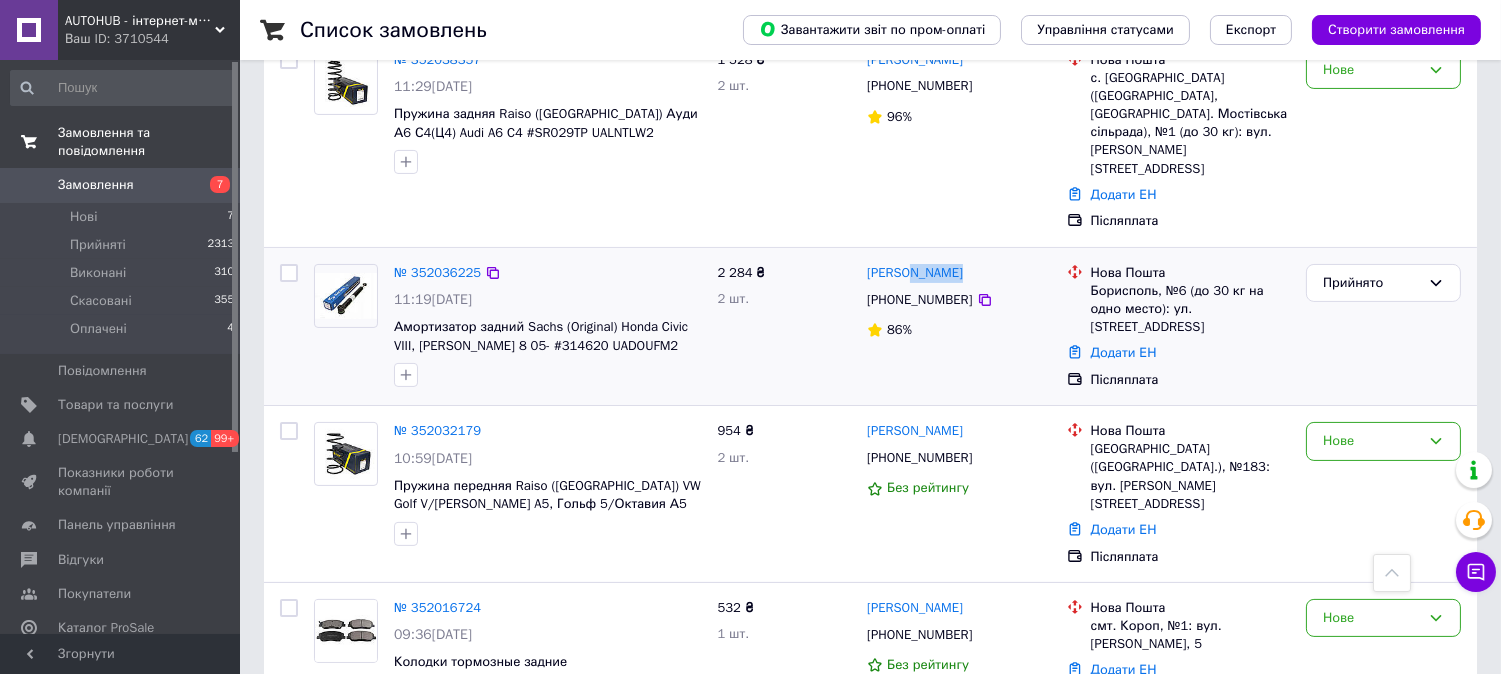 drag, startPoint x: 1091, startPoint y: 267, endPoint x: 1276, endPoint y: 293, distance: 186.8181 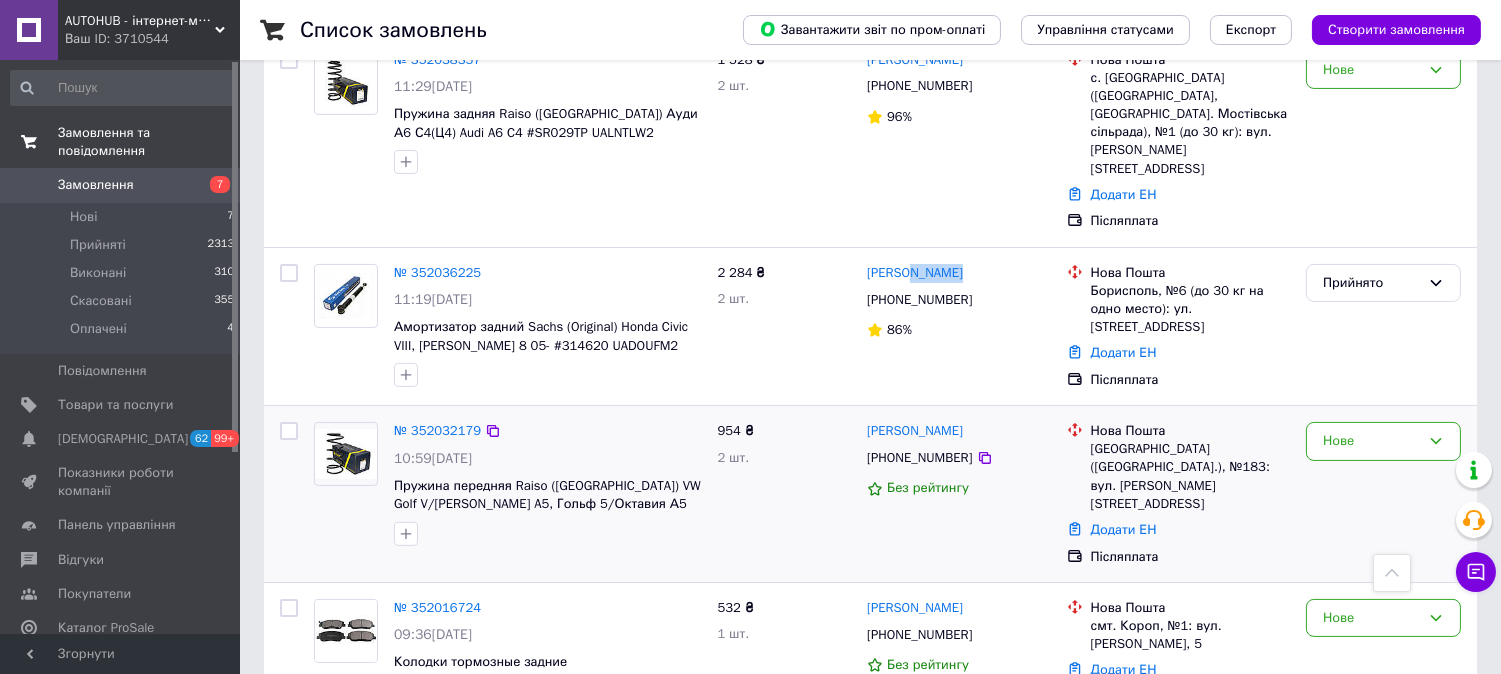copy on "Борисполь, №6 (до 30 кг на одно место): ул. [STREET_ADDRESS]" 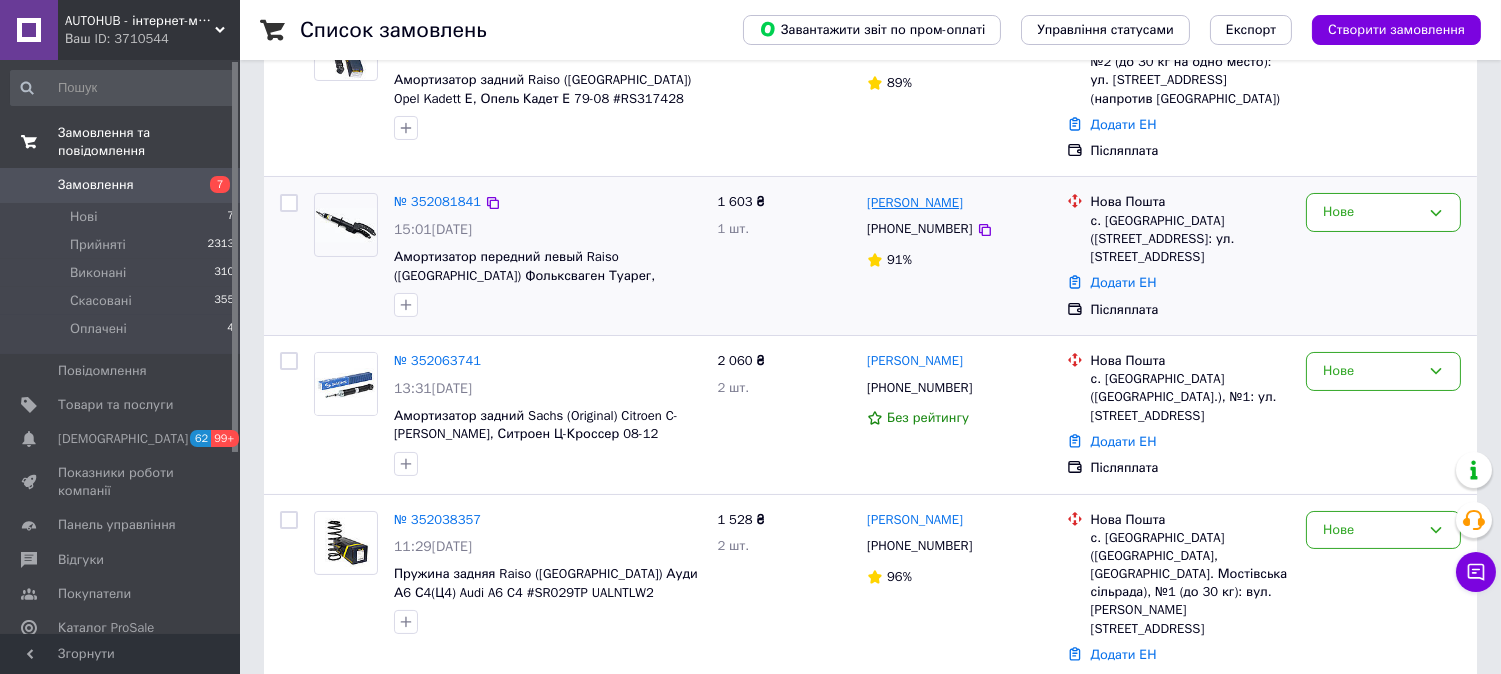 scroll, scrollTop: 333, scrollLeft: 0, axis: vertical 